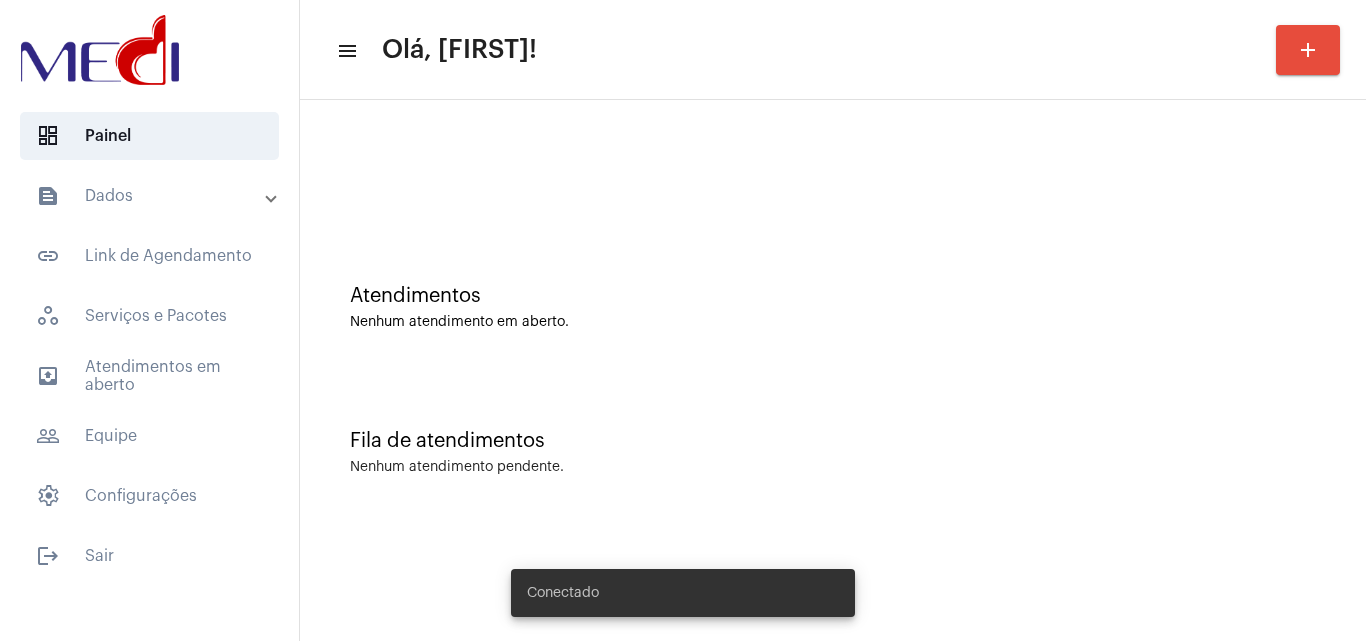 scroll, scrollTop: 0, scrollLeft: 0, axis: both 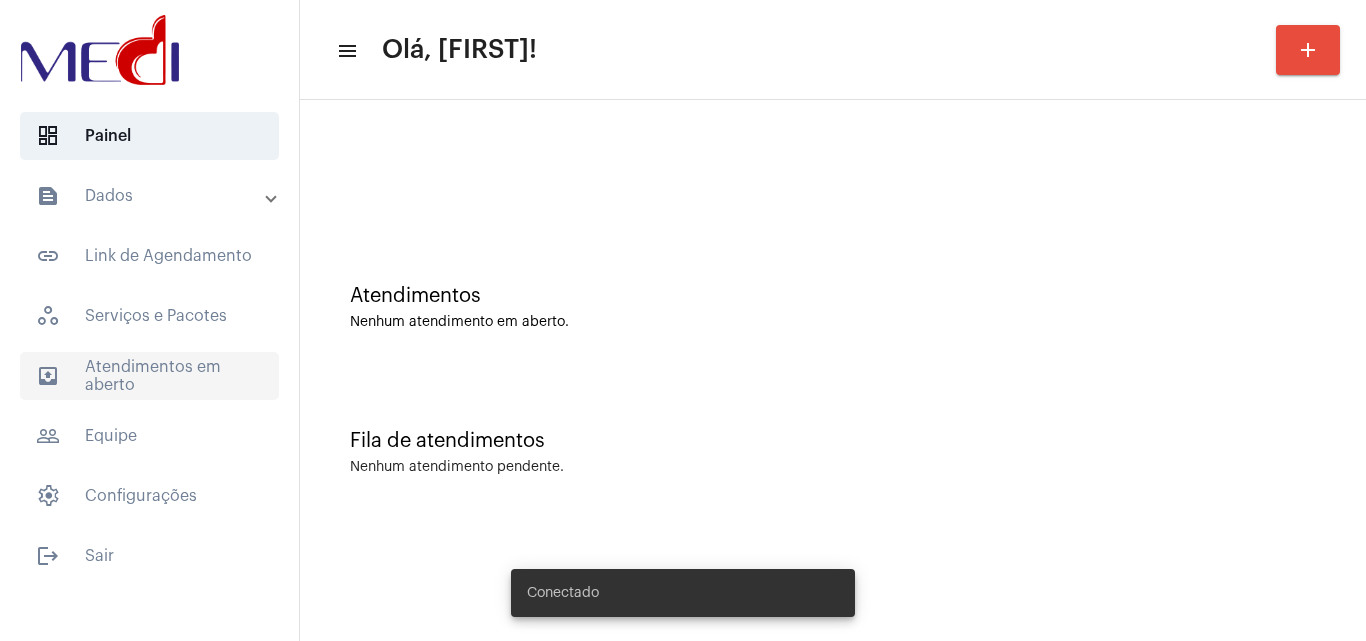 click on "outbox_outline  Atendimentos em aberto" 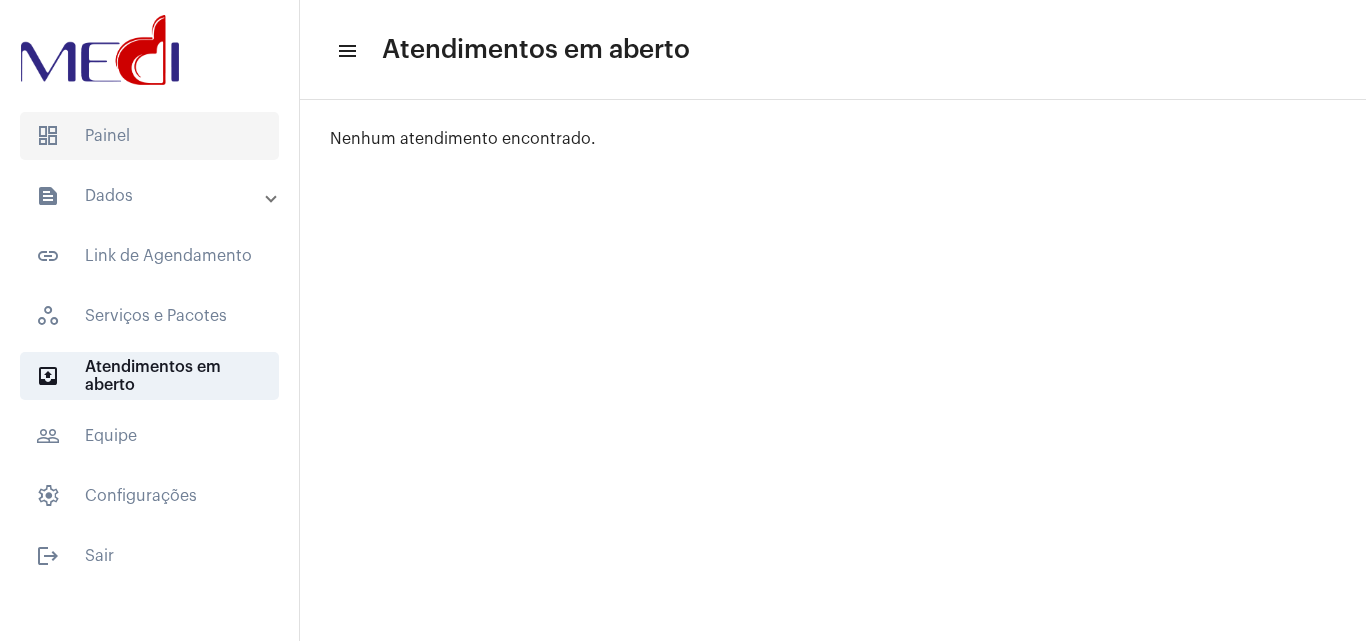 click on "dashboard   Painel" 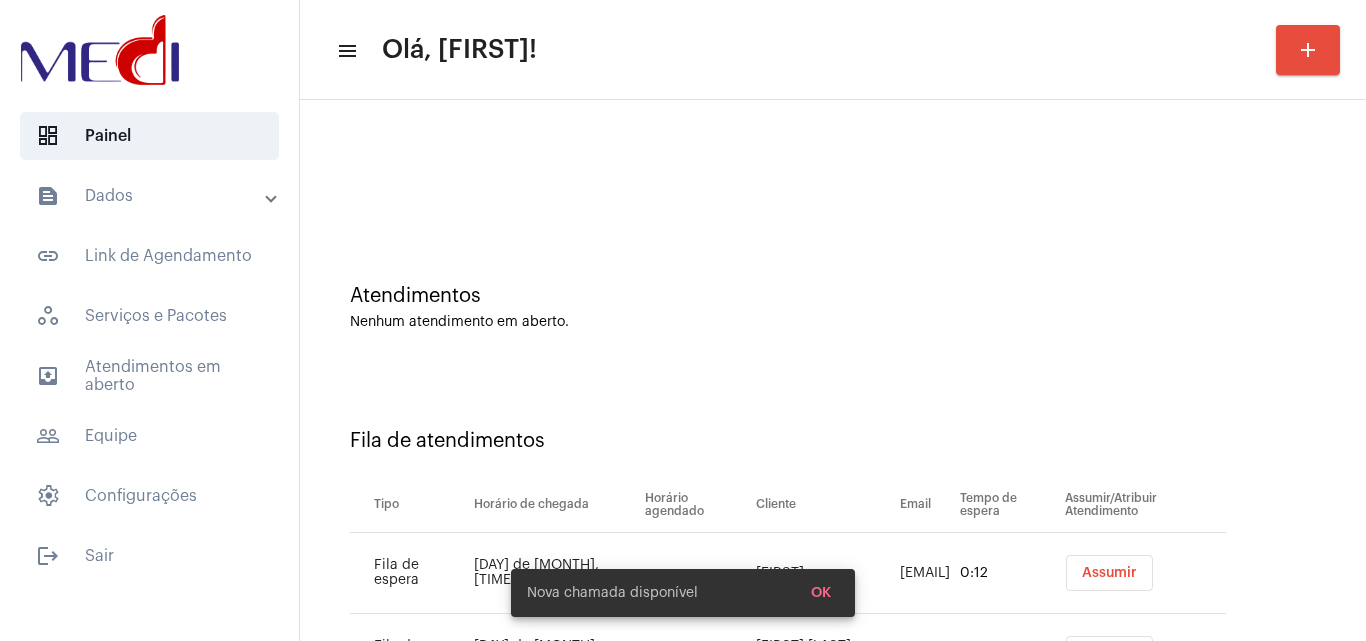 scroll, scrollTop: 108, scrollLeft: 0, axis: vertical 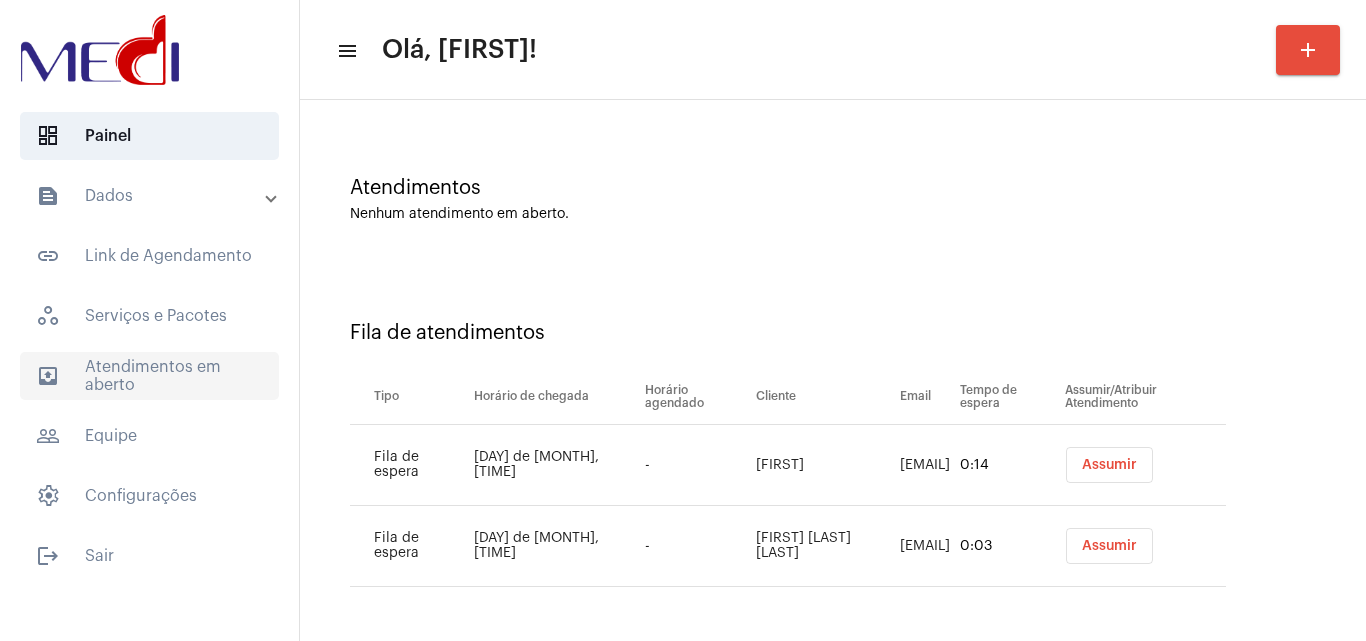click on "outbox_outline  Atendimentos em aberto" 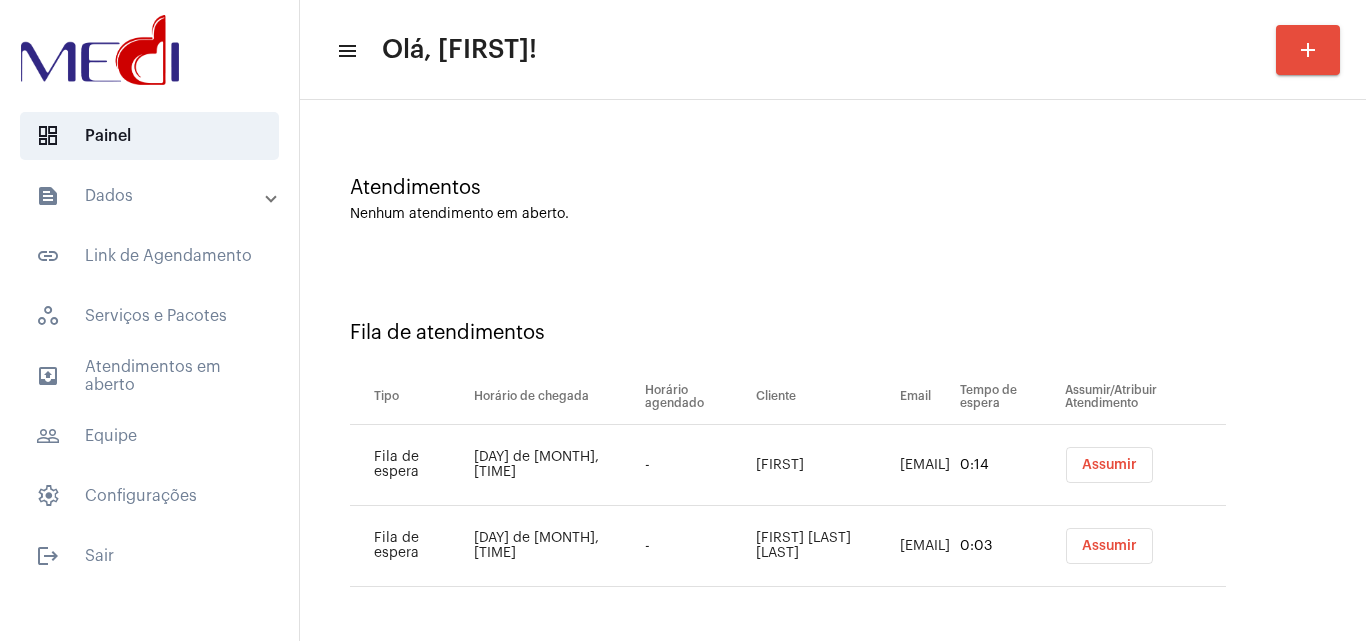 scroll, scrollTop: 0, scrollLeft: 0, axis: both 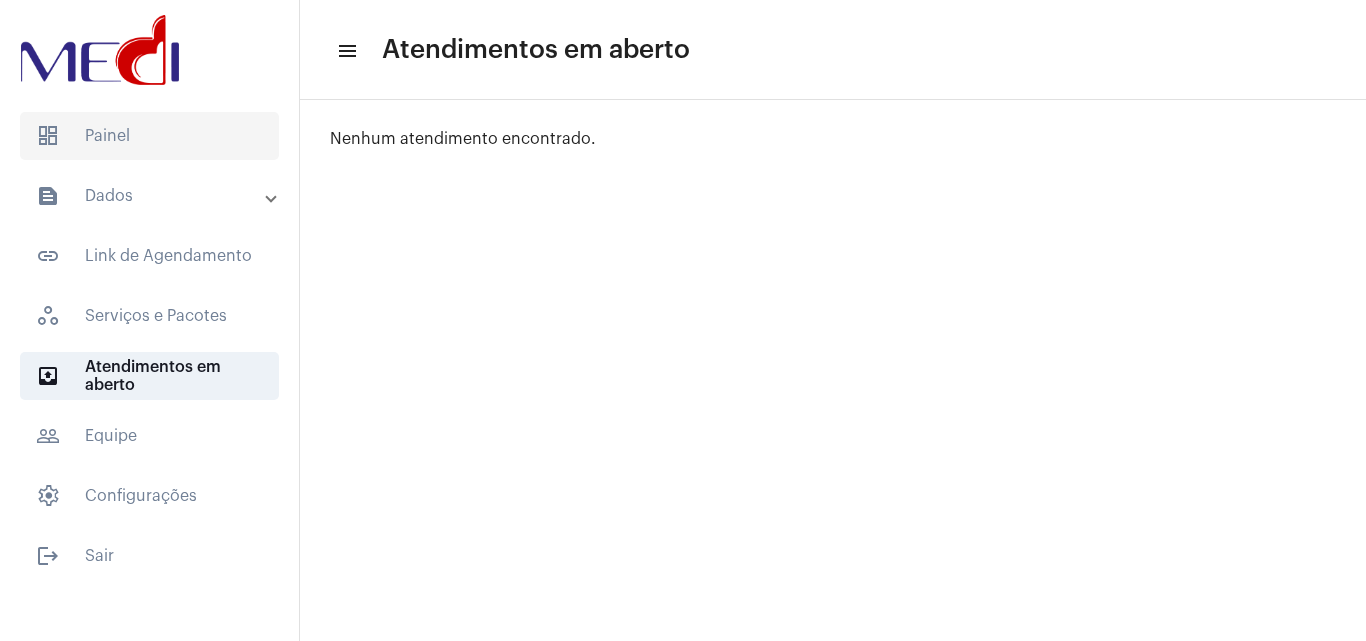 click on "dashboard   Painel" 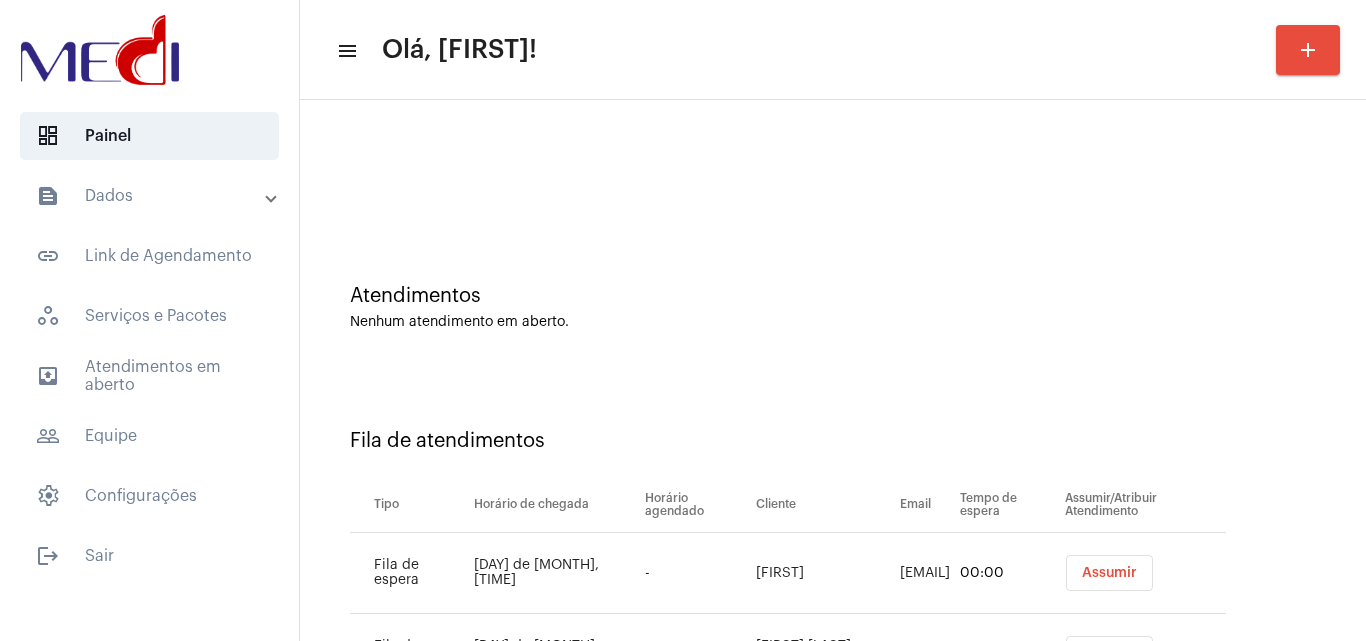 scroll, scrollTop: 108, scrollLeft: 0, axis: vertical 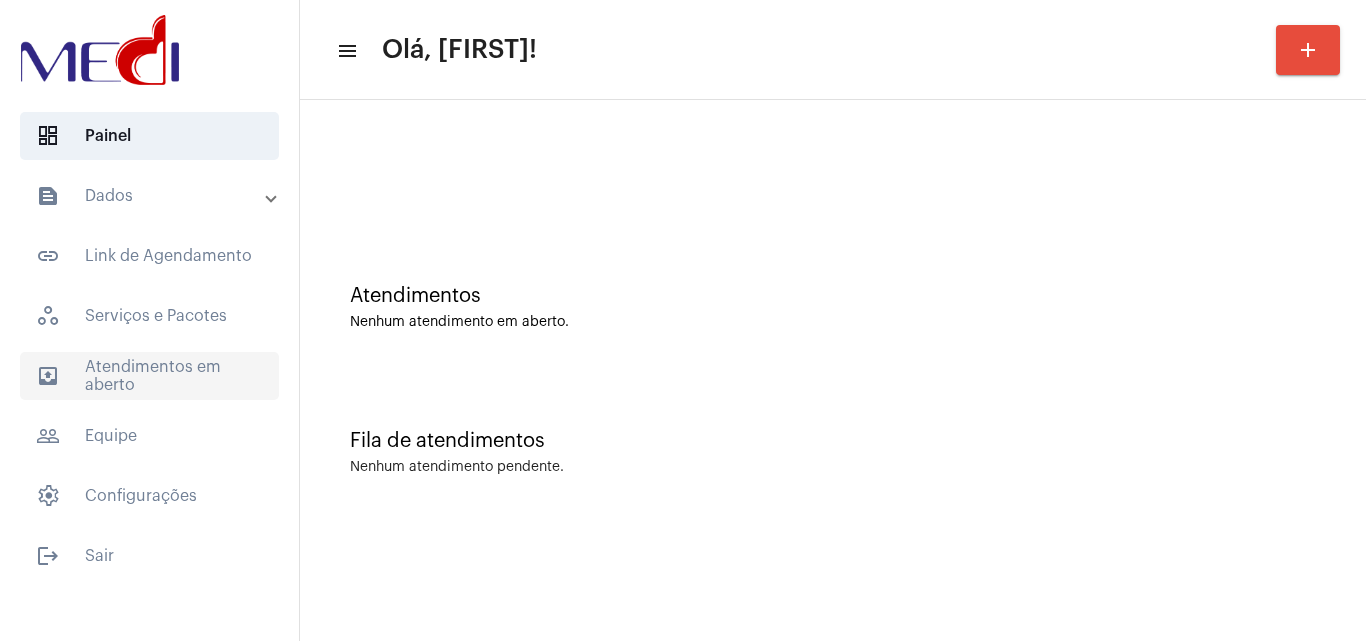 drag, startPoint x: 186, startPoint y: 378, endPoint x: 213, endPoint y: 391, distance: 29.966648 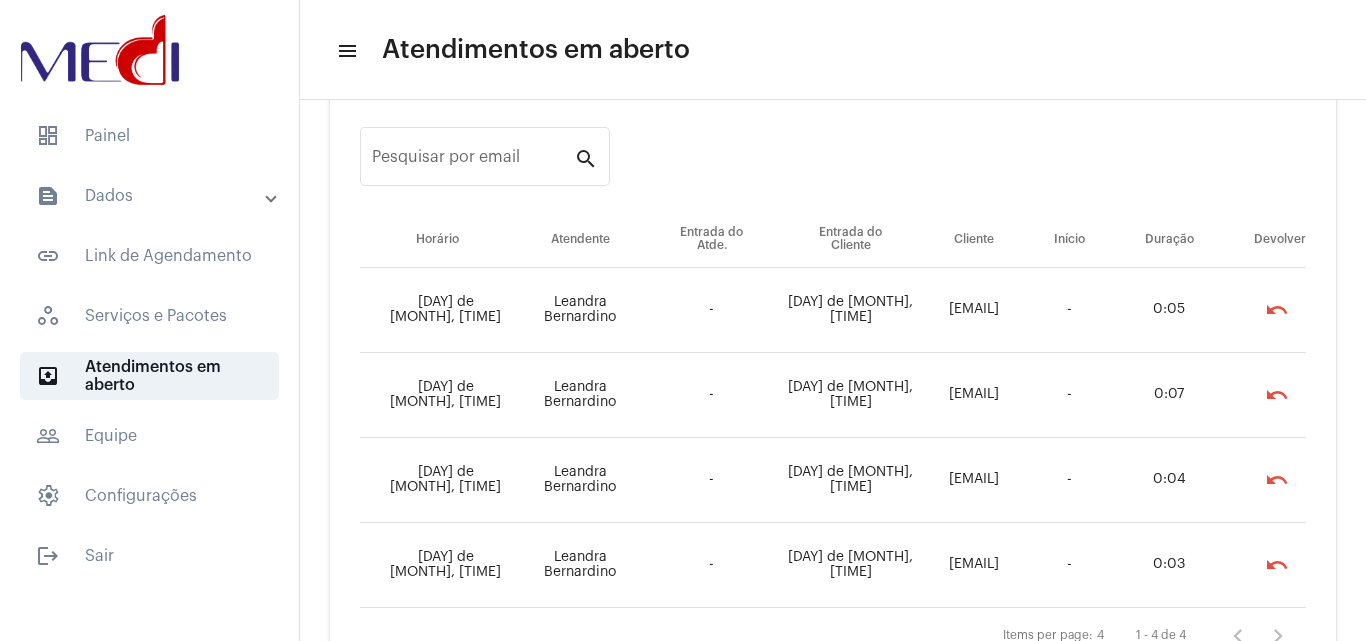 scroll, scrollTop: 130, scrollLeft: 0, axis: vertical 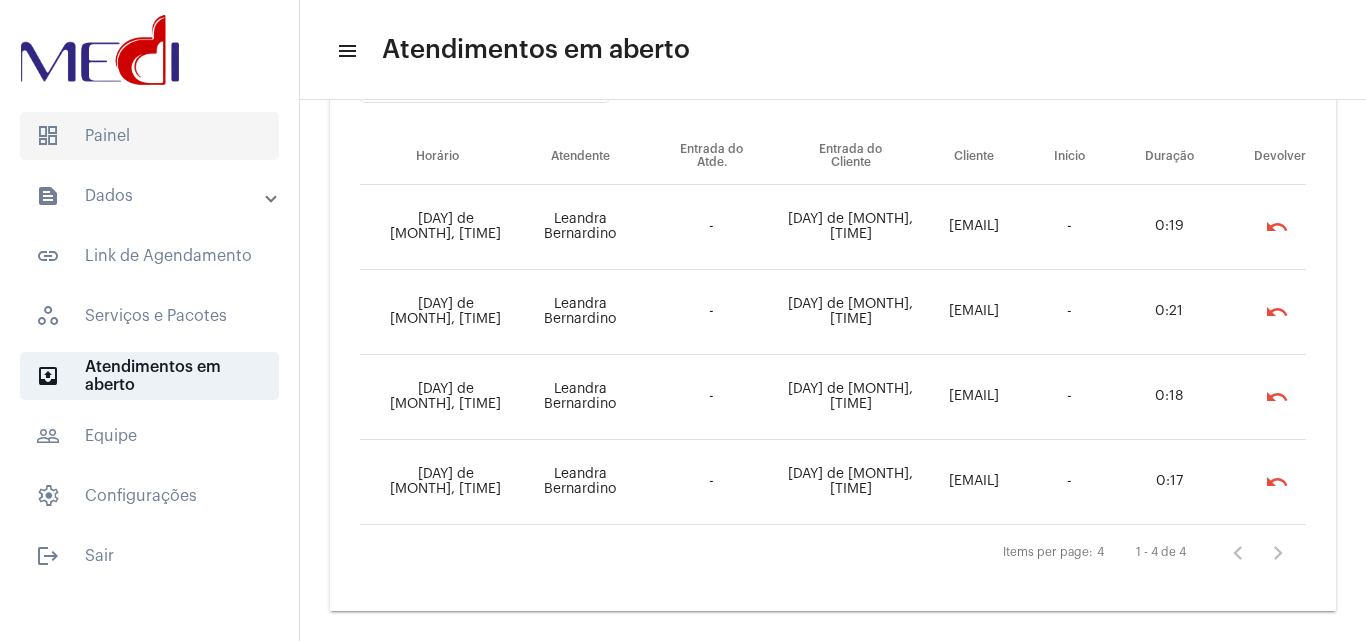 click on "dashboard   Painel" 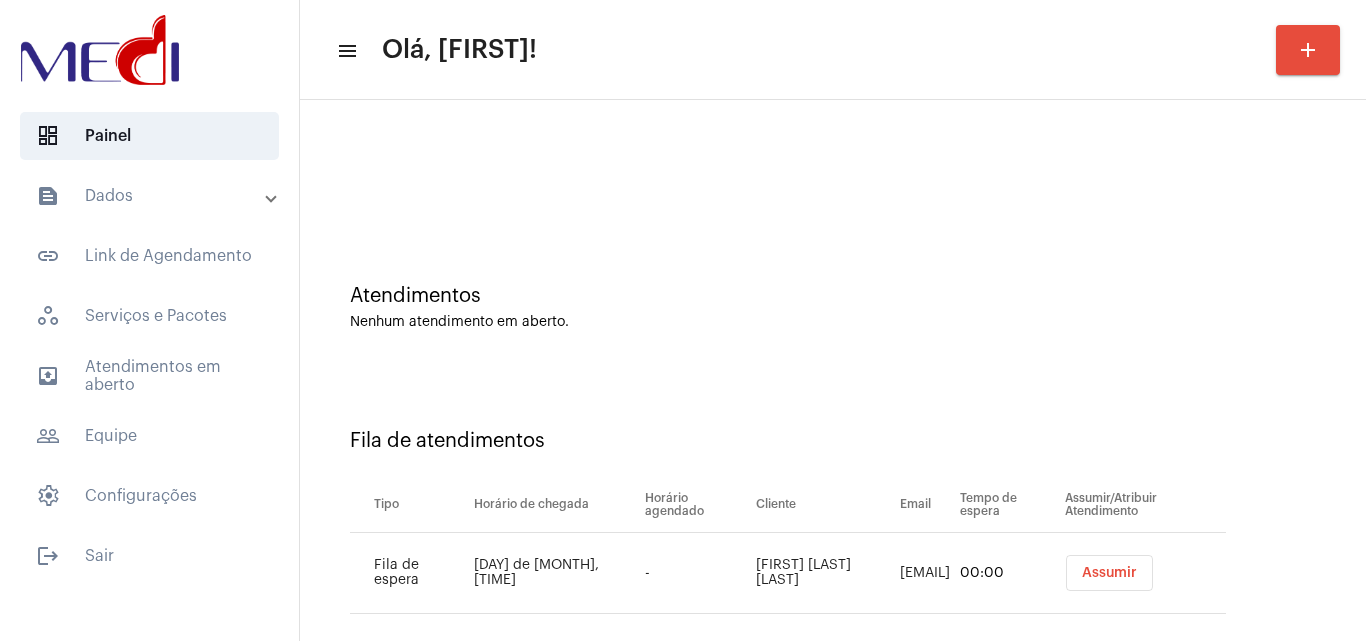 scroll, scrollTop: 27, scrollLeft: 0, axis: vertical 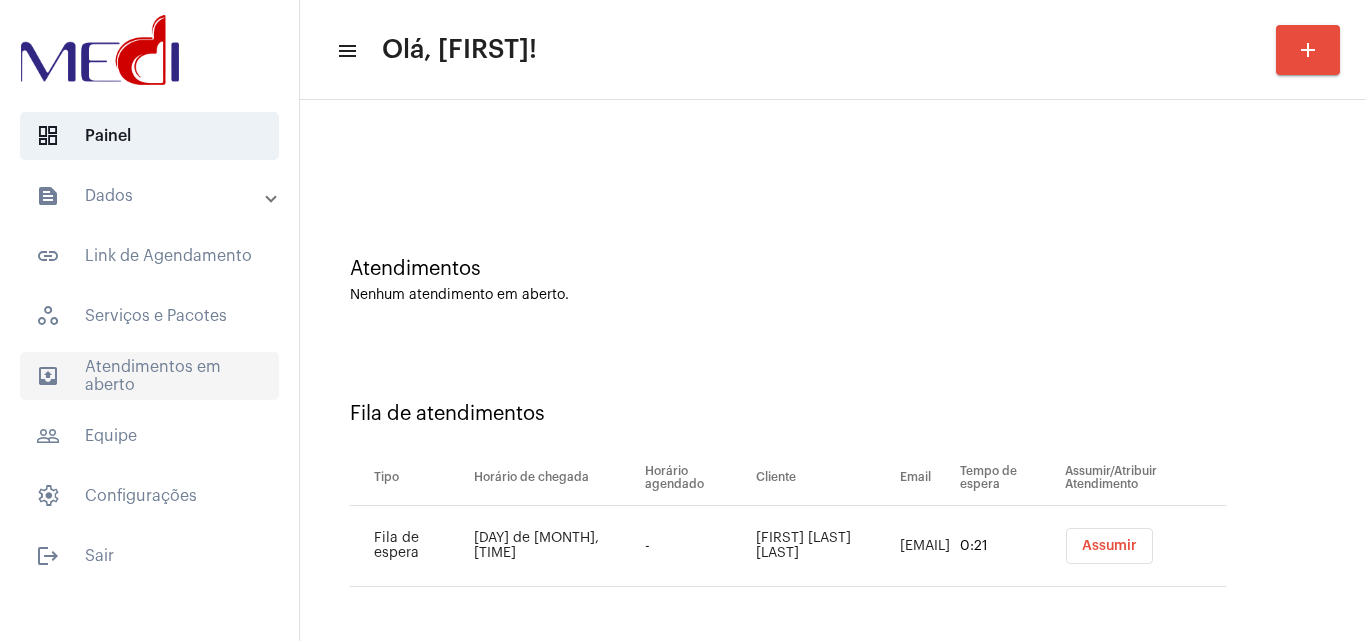 click on "outbox_outline  Atendimentos em aberto" 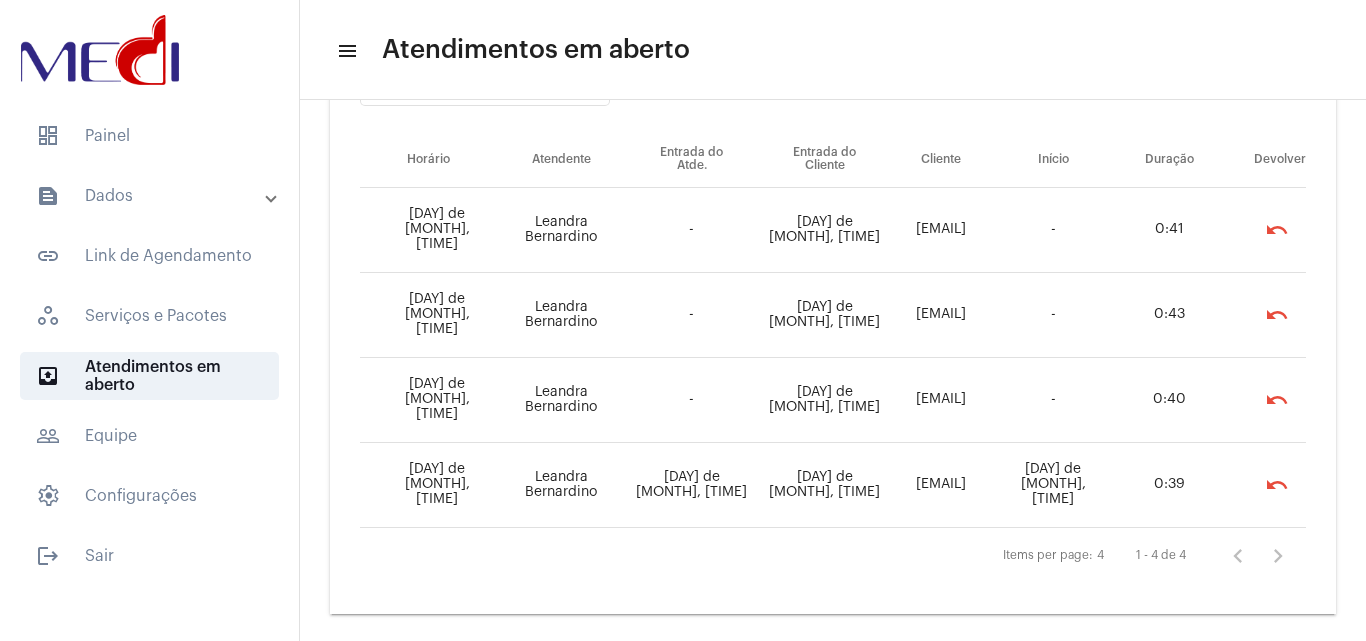 scroll, scrollTop: 130, scrollLeft: 0, axis: vertical 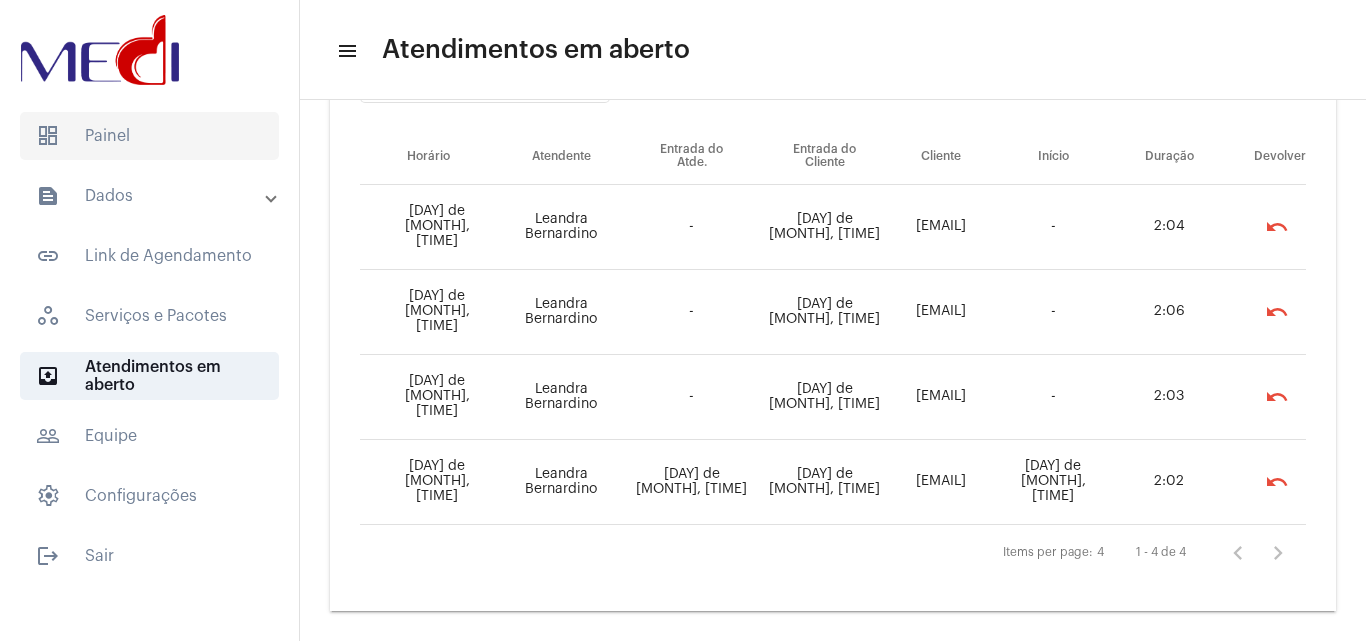click on "dashboard   Painel" 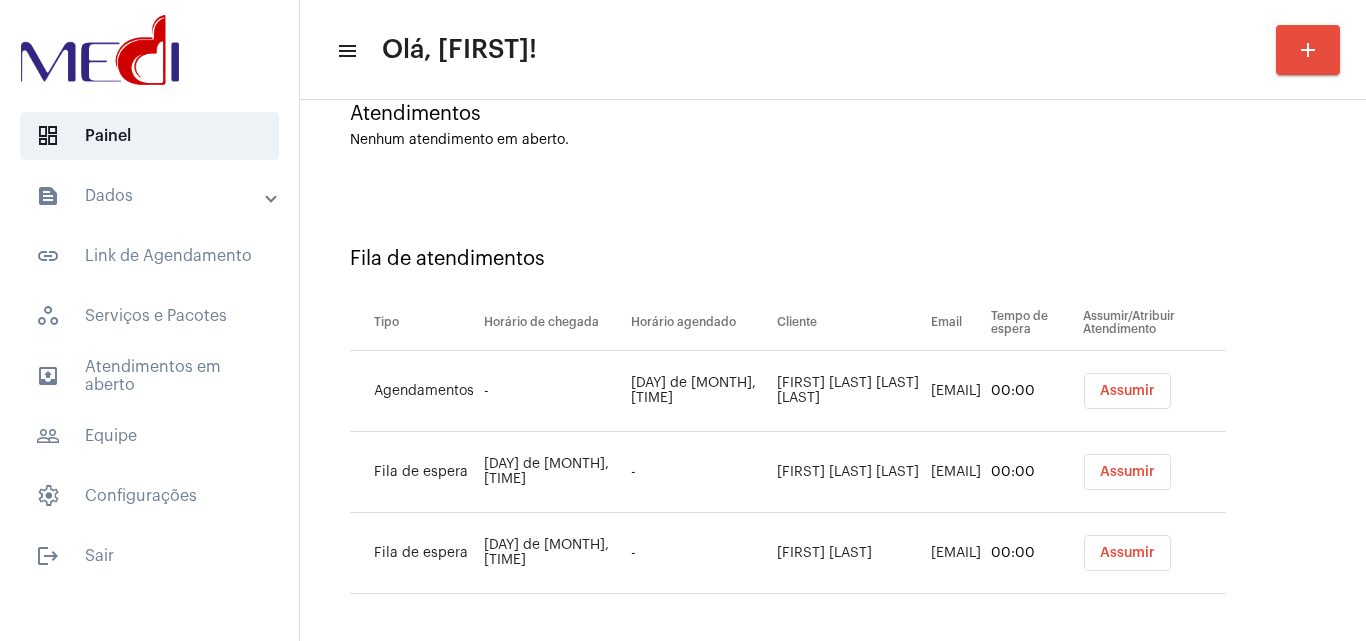scroll, scrollTop: 189, scrollLeft: 0, axis: vertical 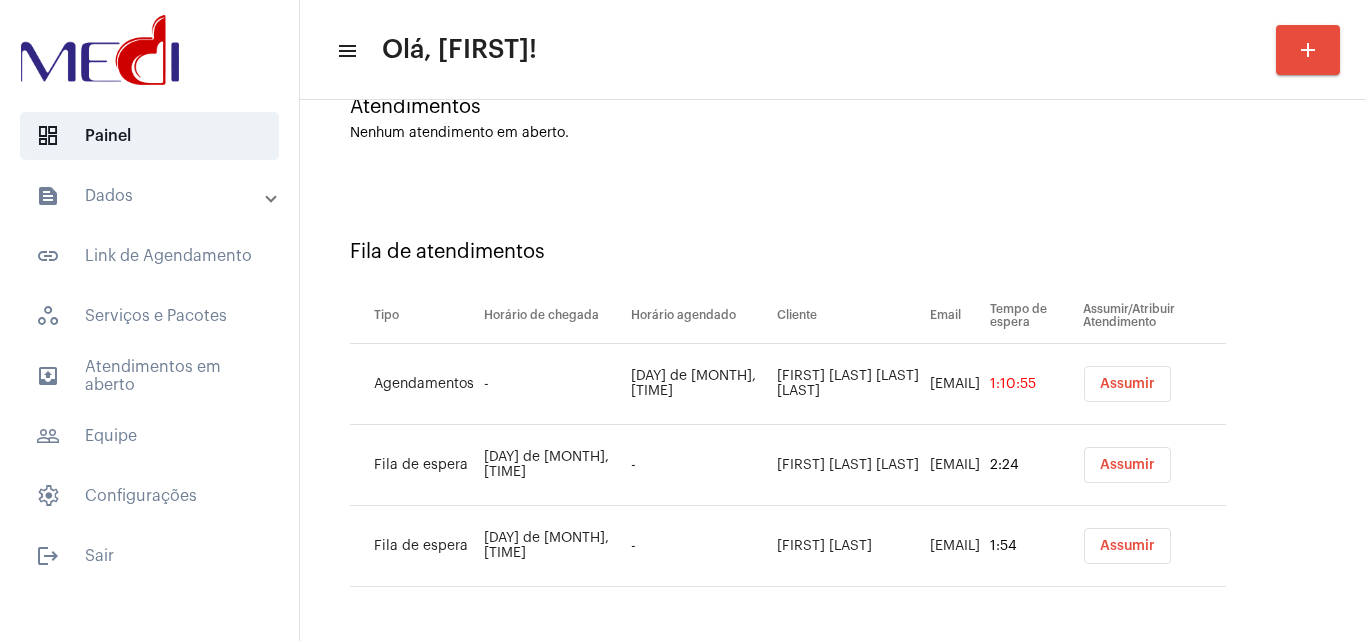 click on "Assumir" at bounding box center [1127, 384] 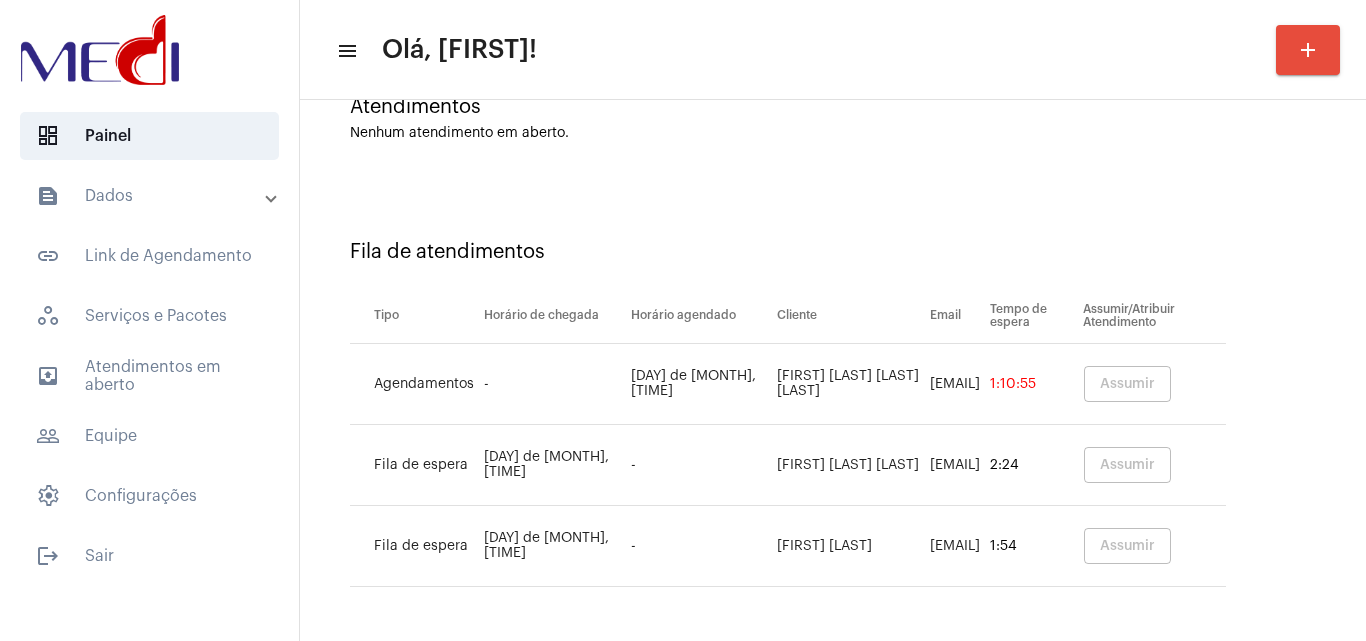 scroll, scrollTop: 0, scrollLeft: 0, axis: both 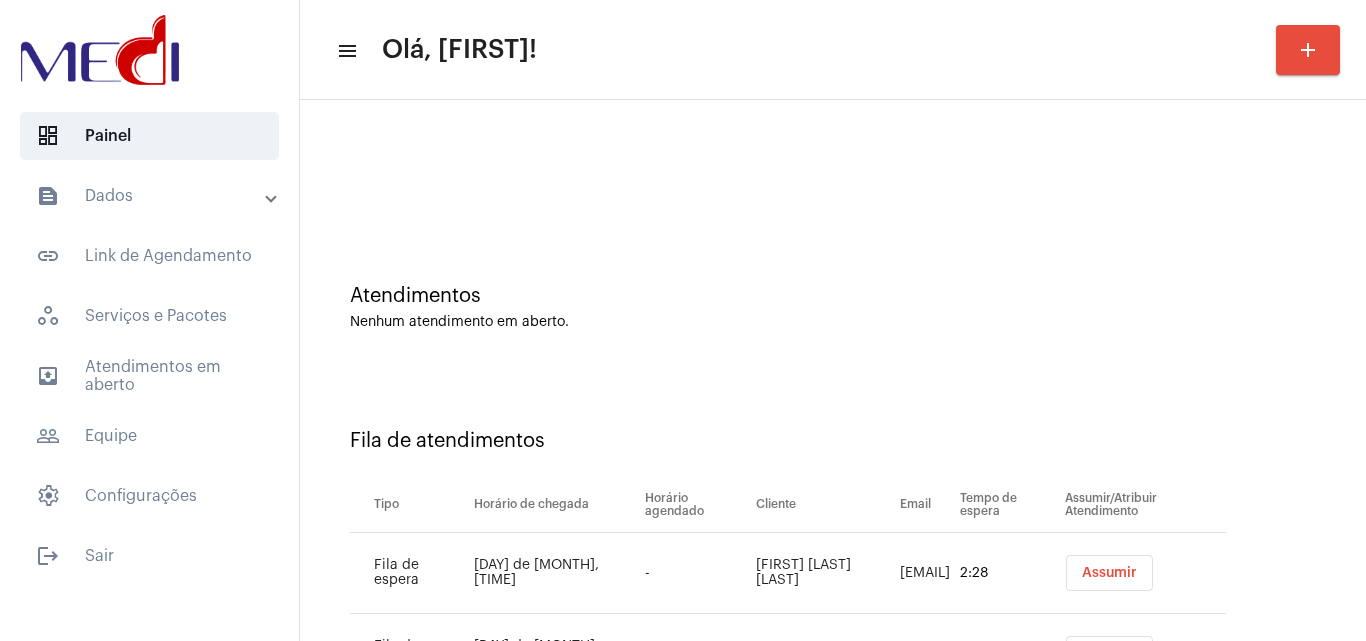 click on "Rosangelaalves827@gmail.com" 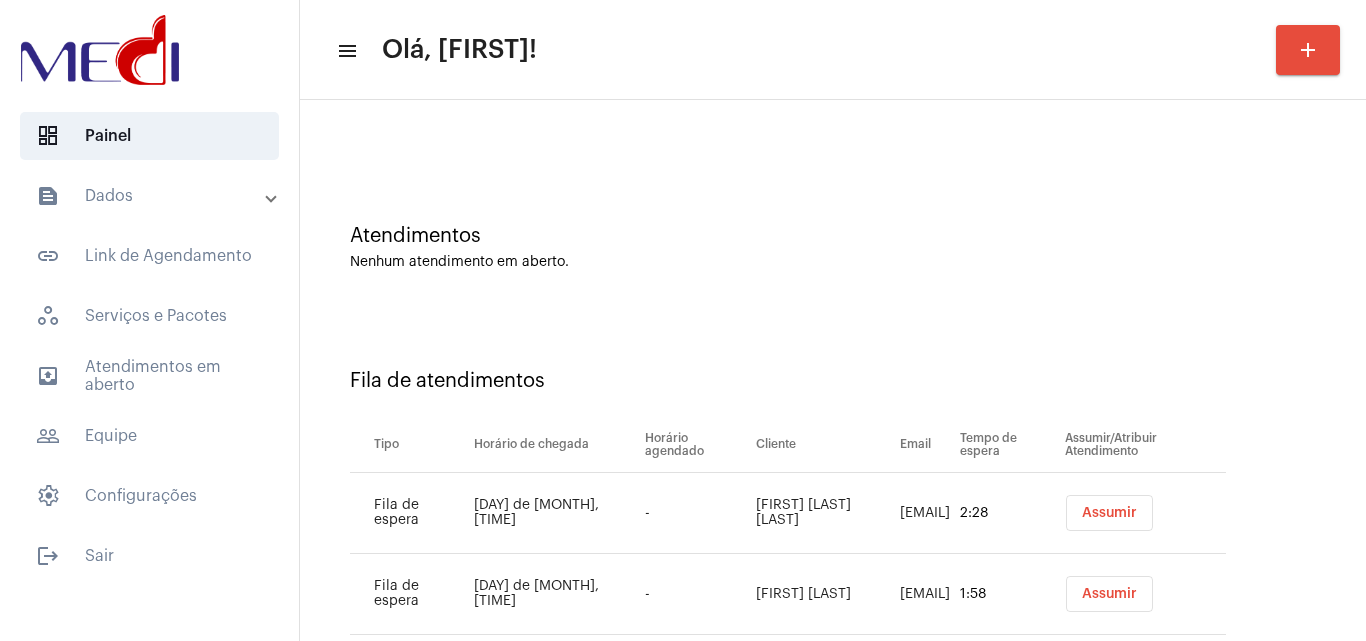scroll, scrollTop: 108, scrollLeft: 0, axis: vertical 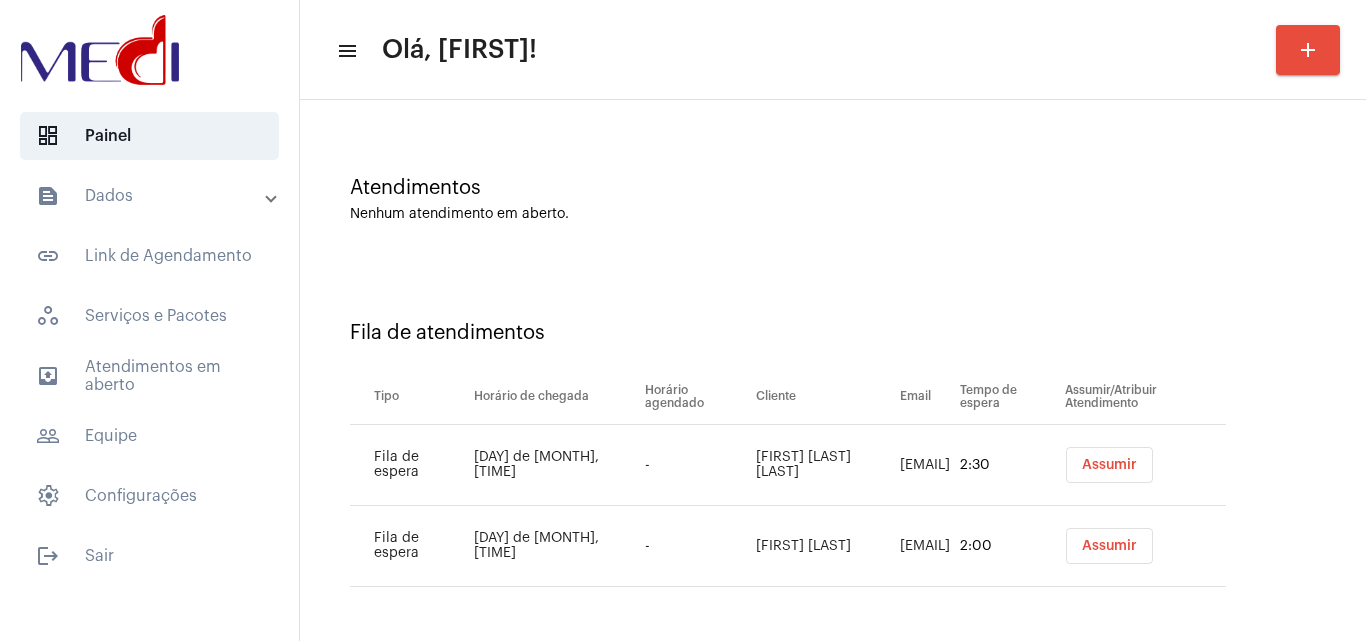 click on "text_snippet_outlined  Dados  text_snippet_outlined  Relatórios  history_outlined  Histórico  schedule_outlined  Agendamentos  link_outlined  Link de Agendamento   workspaces_outlined   Serviços e Pacotes  outbox_outline  Atendimentos em aberto  people_outline  Equipe   settings   Configurações" 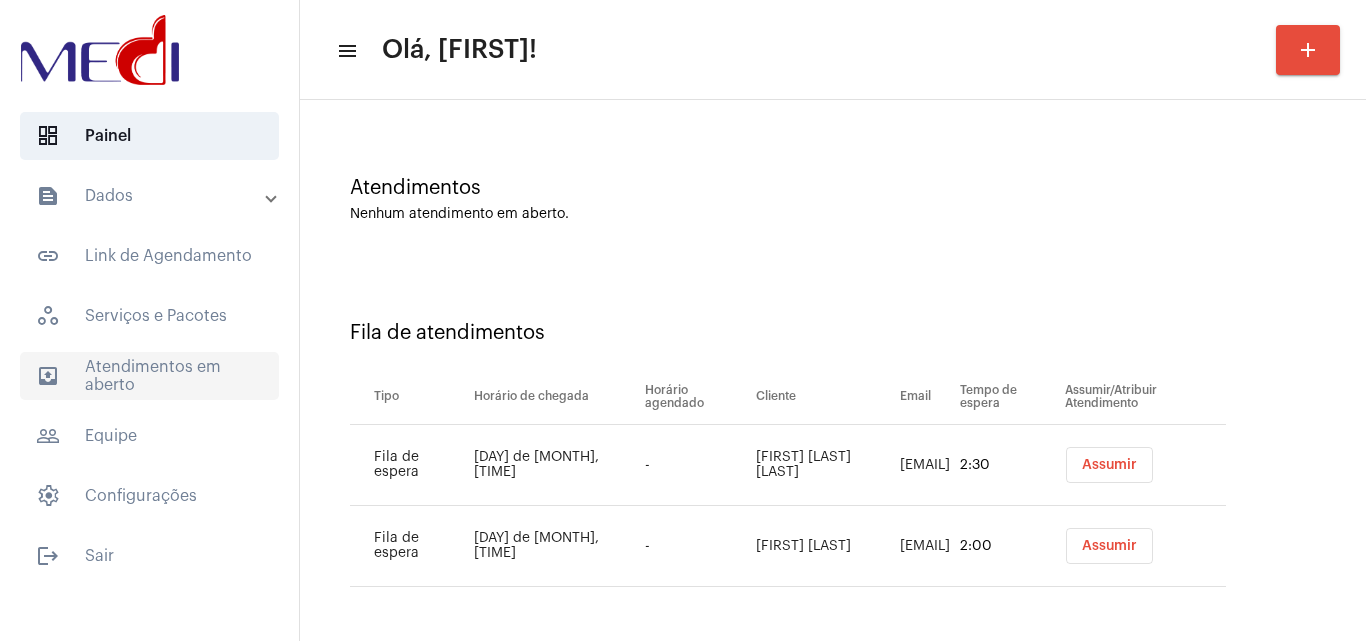 click on "outbox_outline  Atendimentos em aberto" 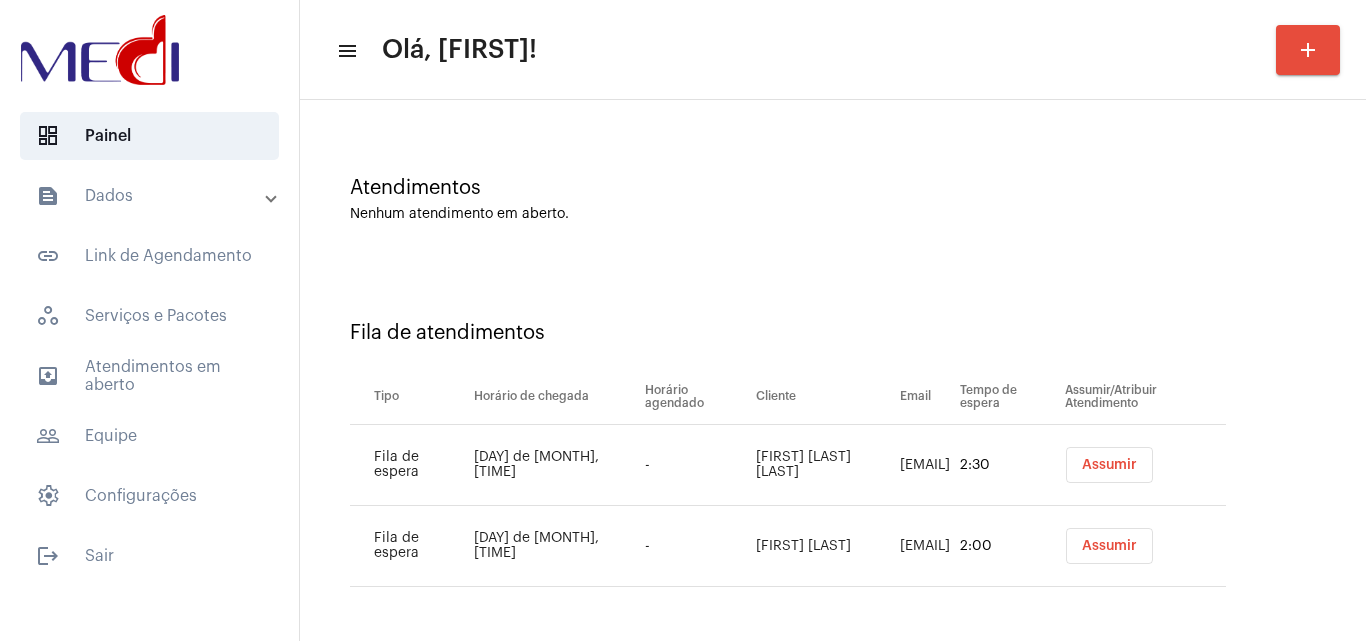 scroll, scrollTop: 0, scrollLeft: 0, axis: both 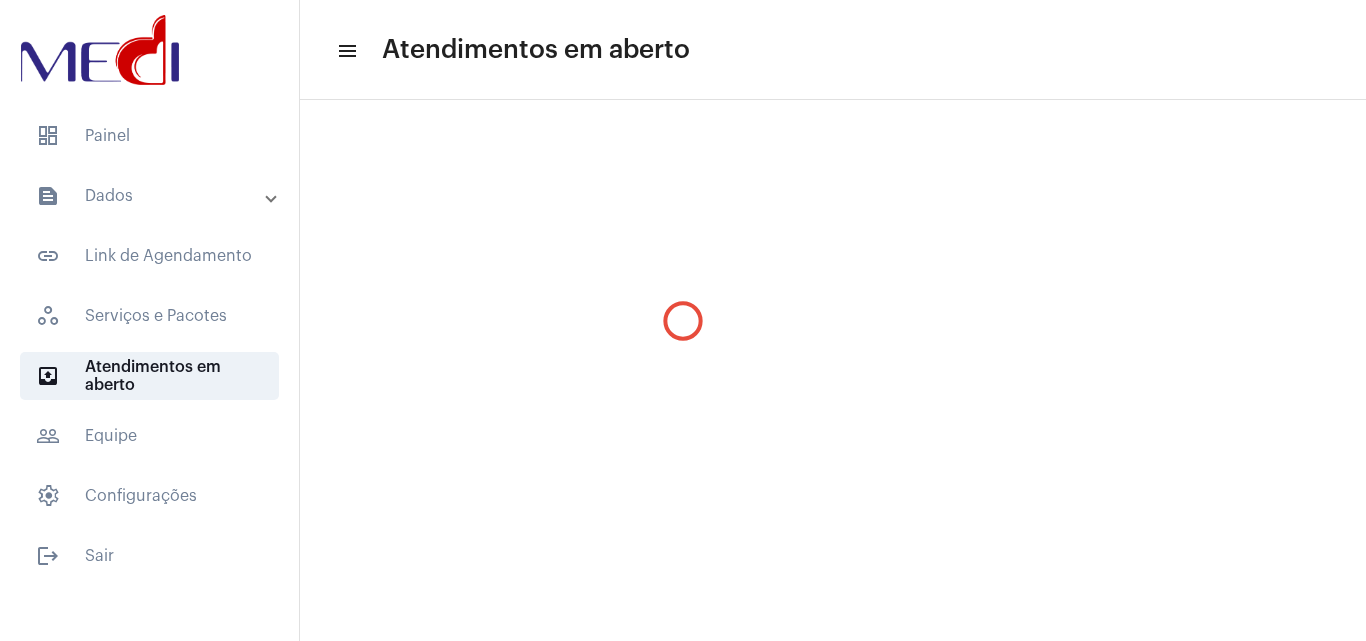 click on "menu Atendimentos em aberto Pesquisar por email search  Items per page:  50  0 de 0" 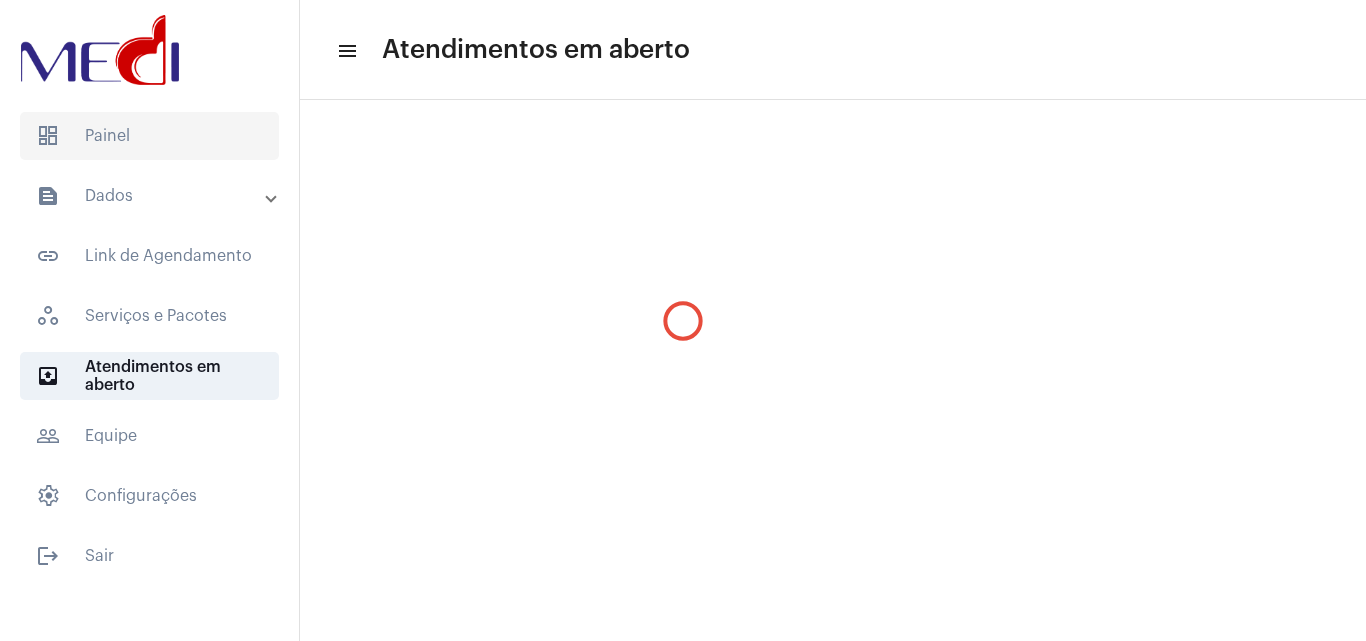 click on "dashboard   Painel" 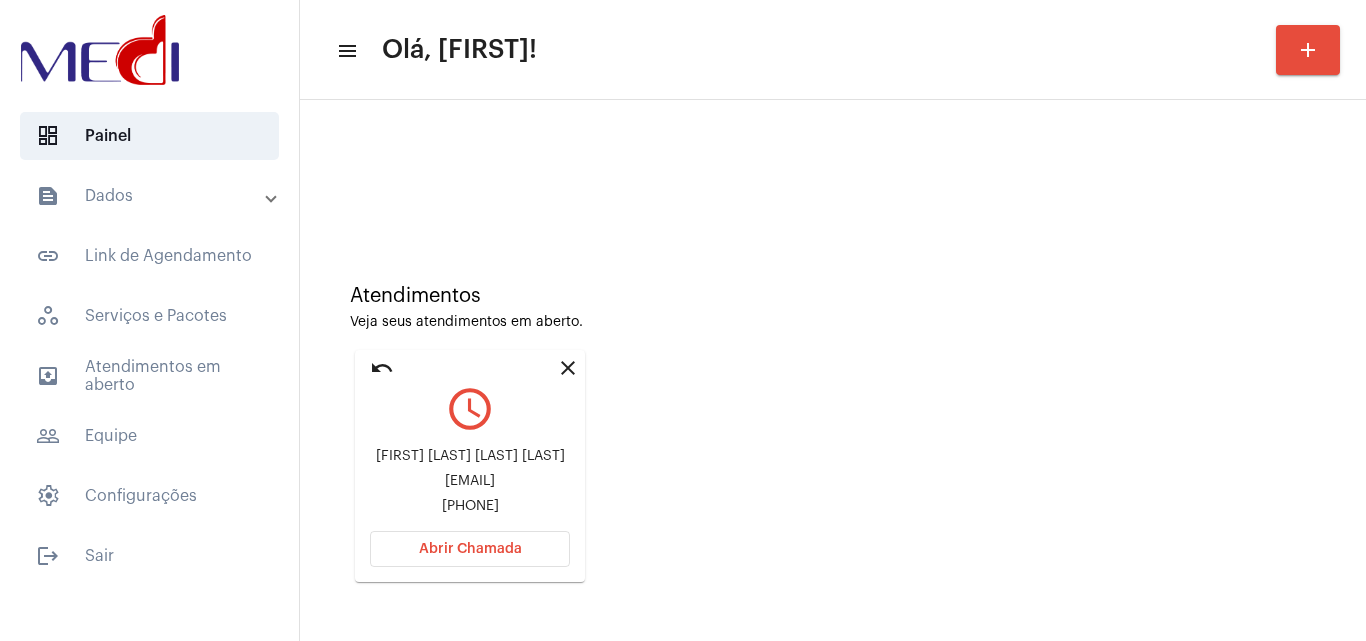 drag, startPoint x: 371, startPoint y: 445, endPoint x: 509, endPoint y: 462, distance: 139.04315 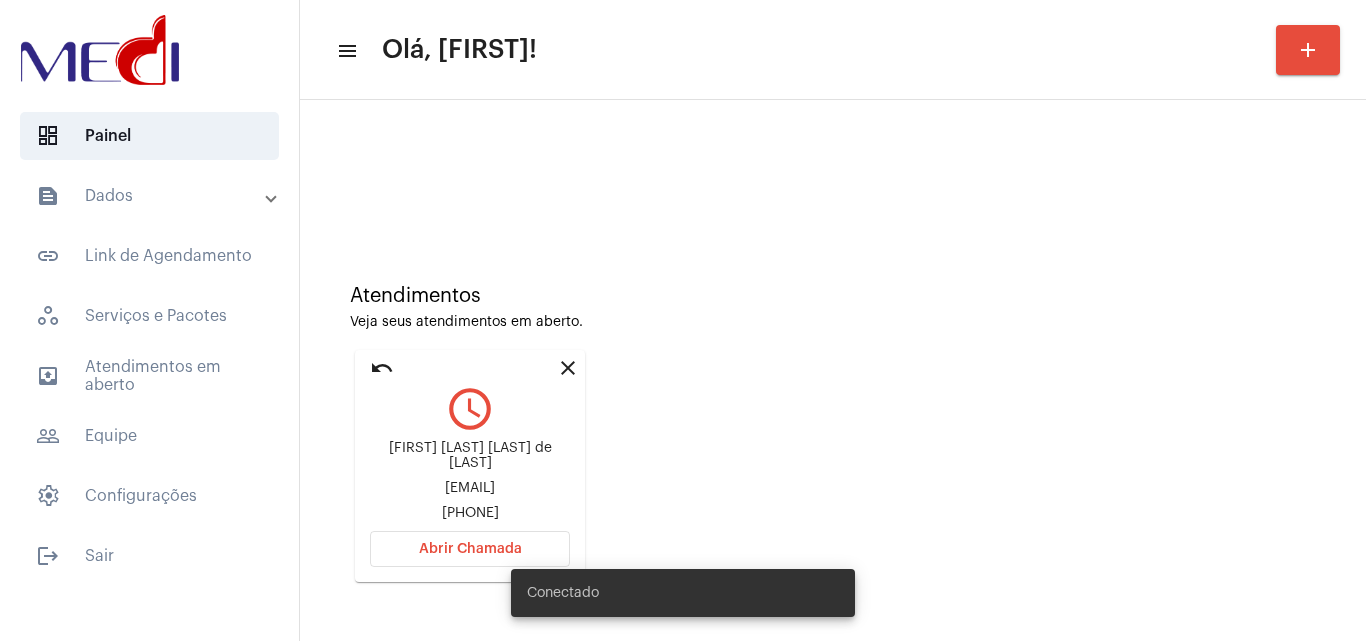 scroll, scrollTop: 0, scrollLeft: 0, axis: both 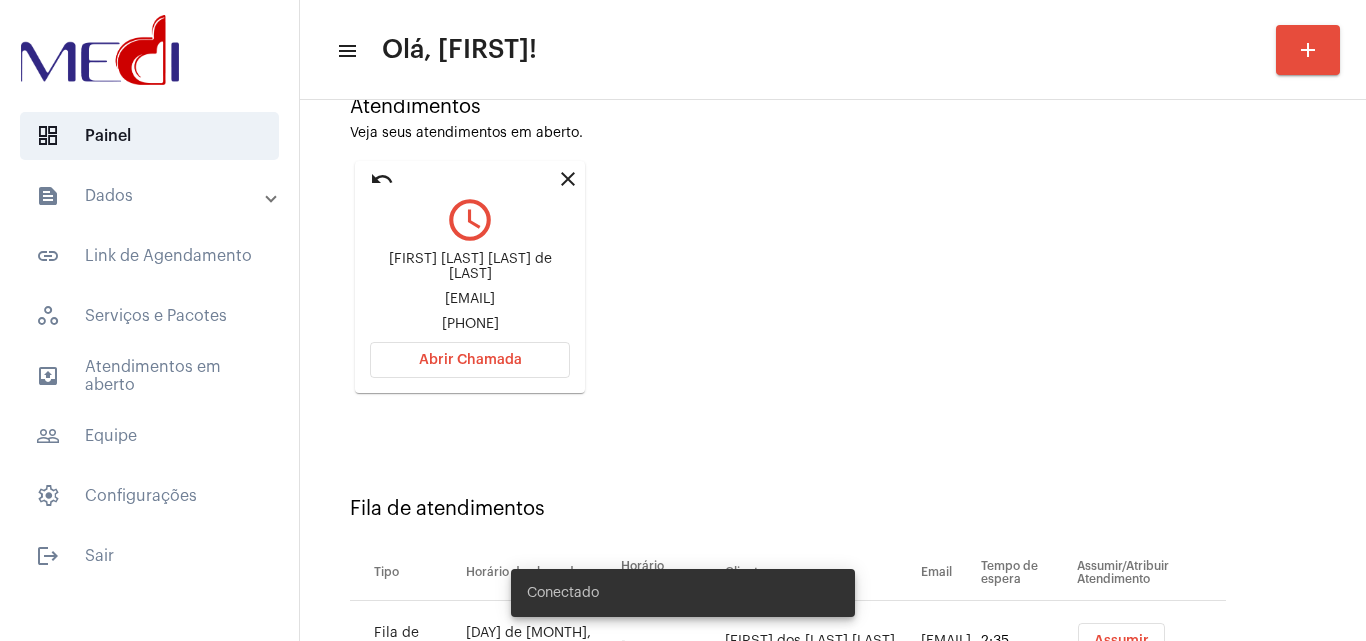 click on "Abrir Chamada" 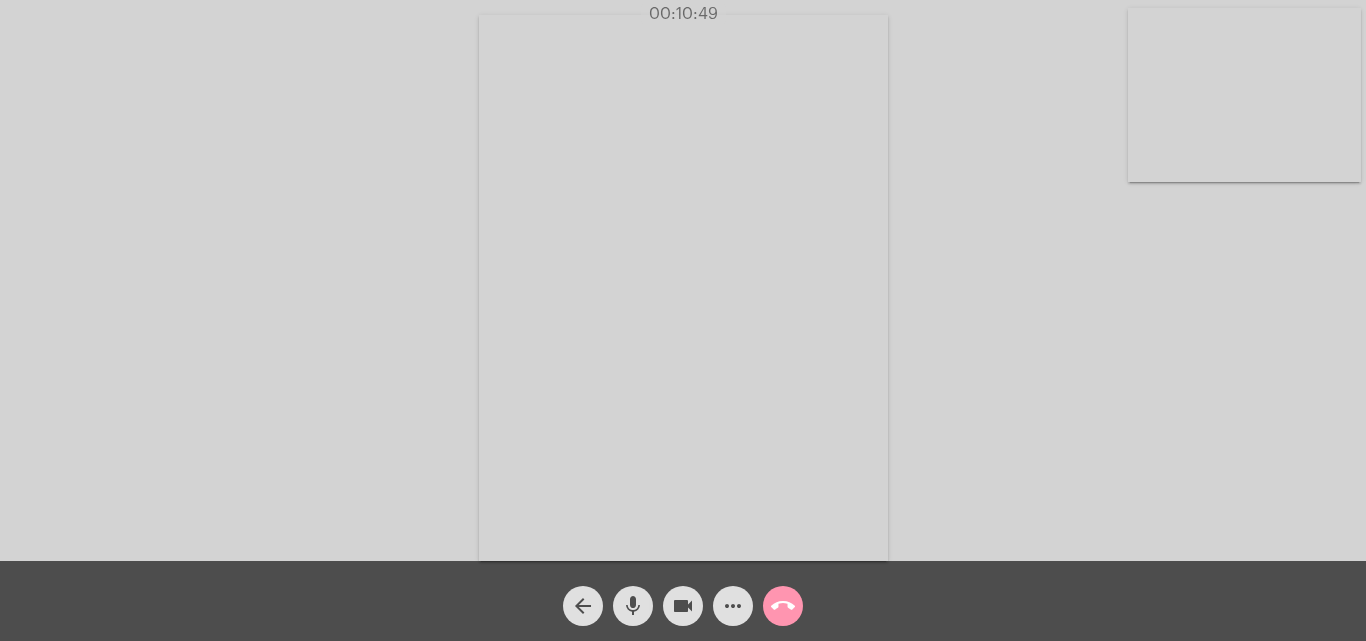 click on "call_end" 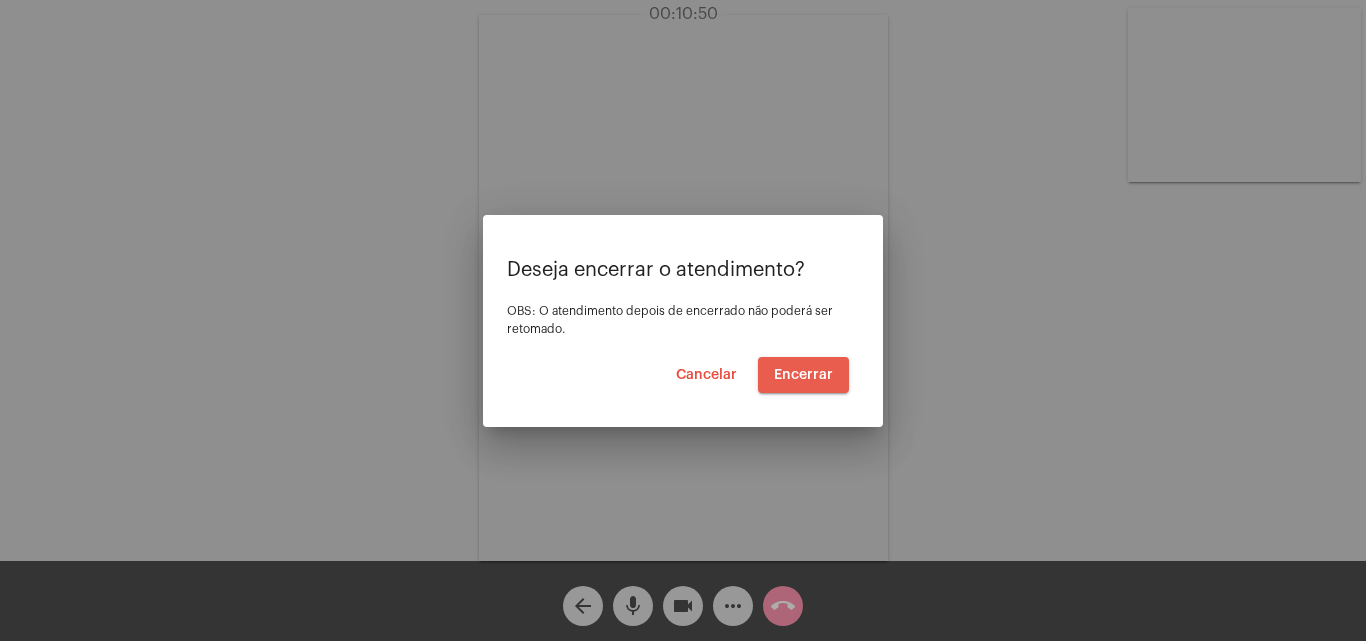 click on "Encerrar" at bounding box center [803, 375] 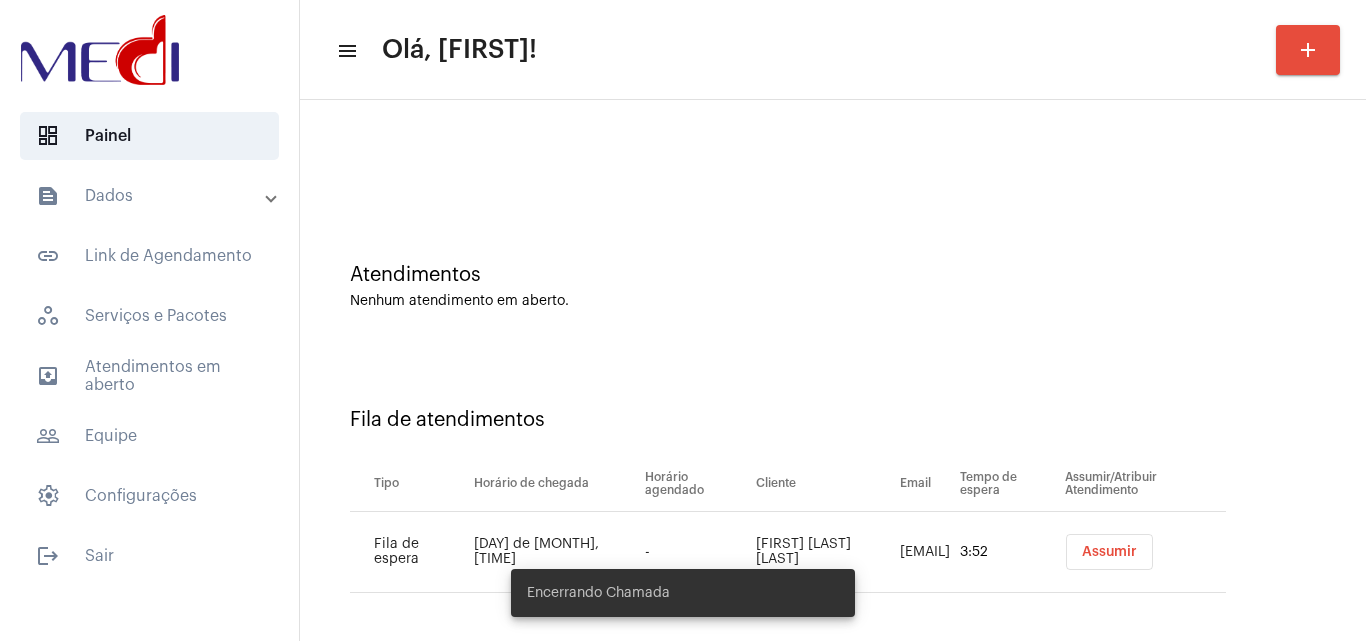 scroll, scrollTop: 27, scrollLeft: 0, axis: vertical 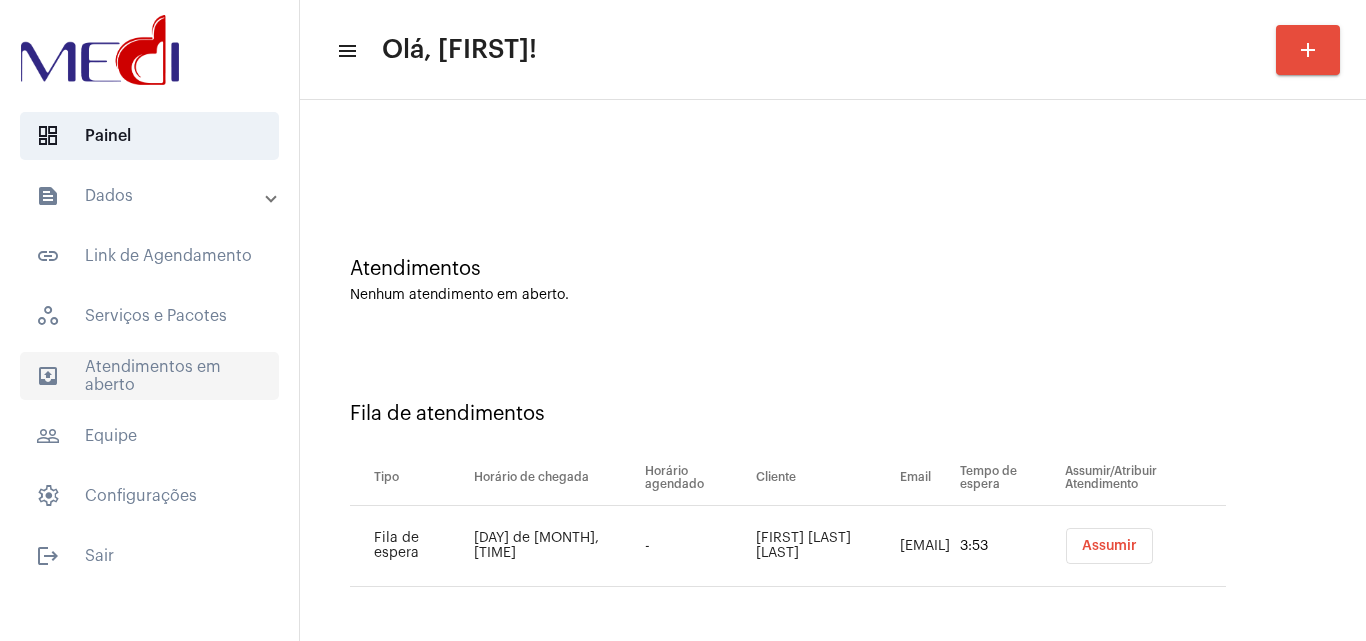 click on "outbox_outline  Atendimentos em aberto" 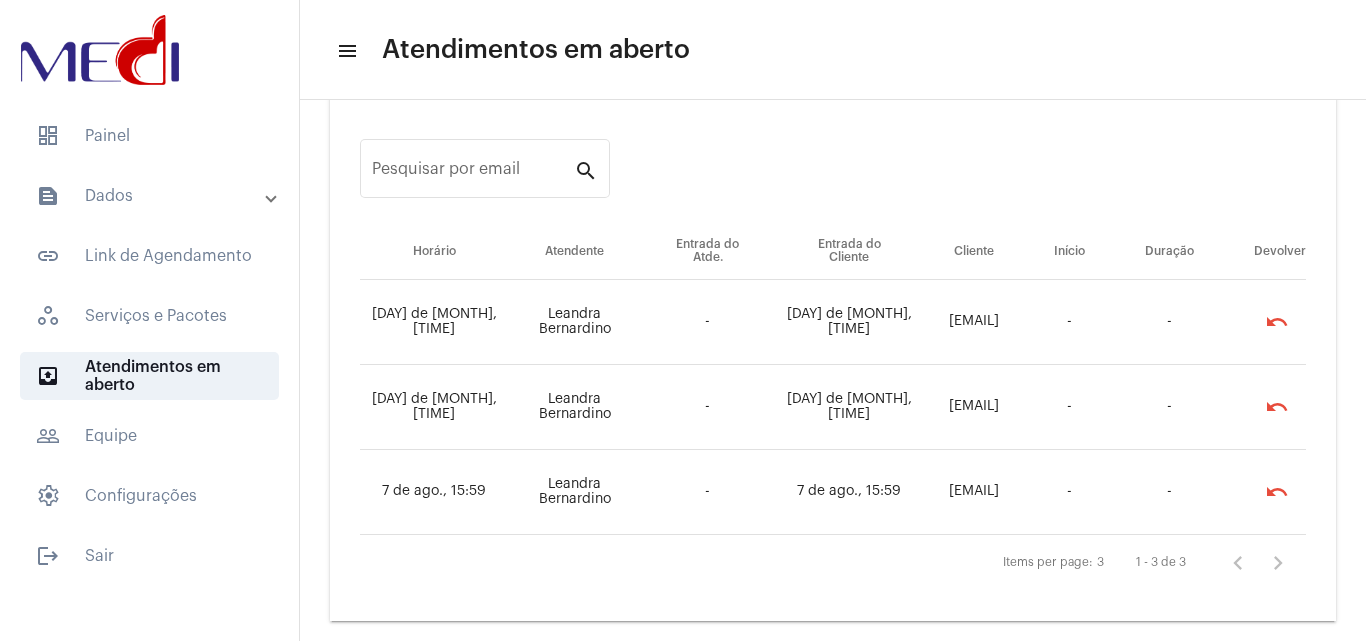 scroll, scrollTop: 45, scrollLeft: 0, axis: vertical 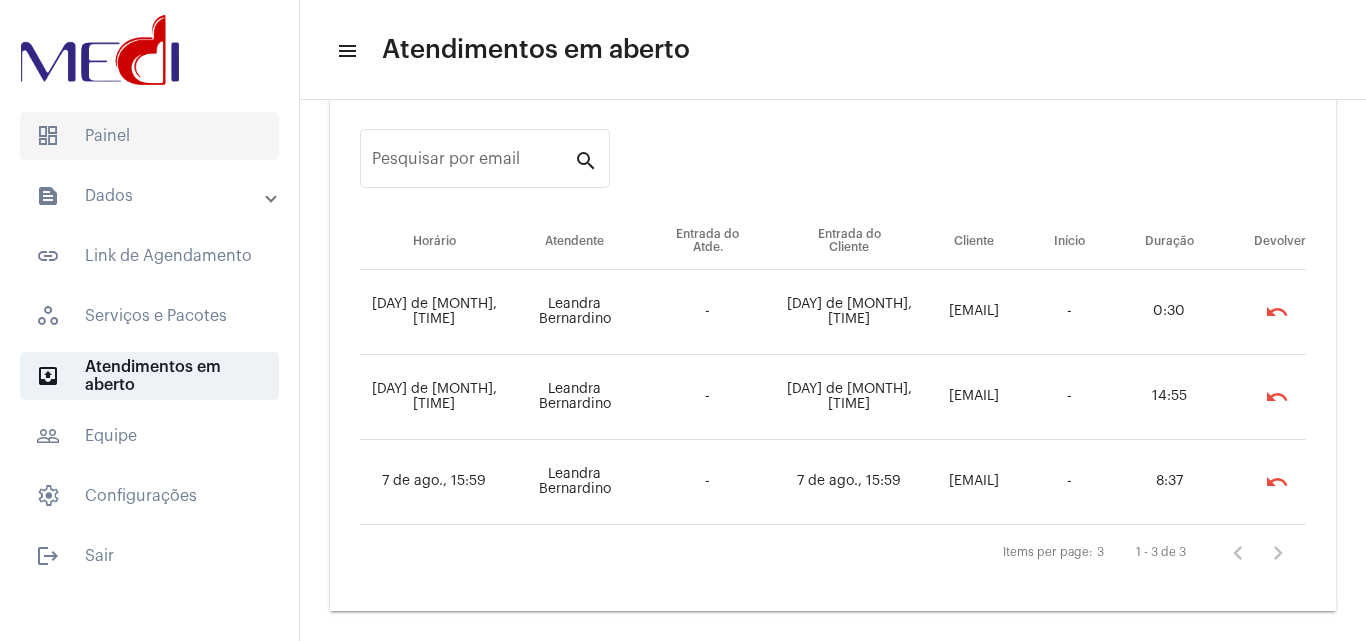 click on "dashboard   Painel" 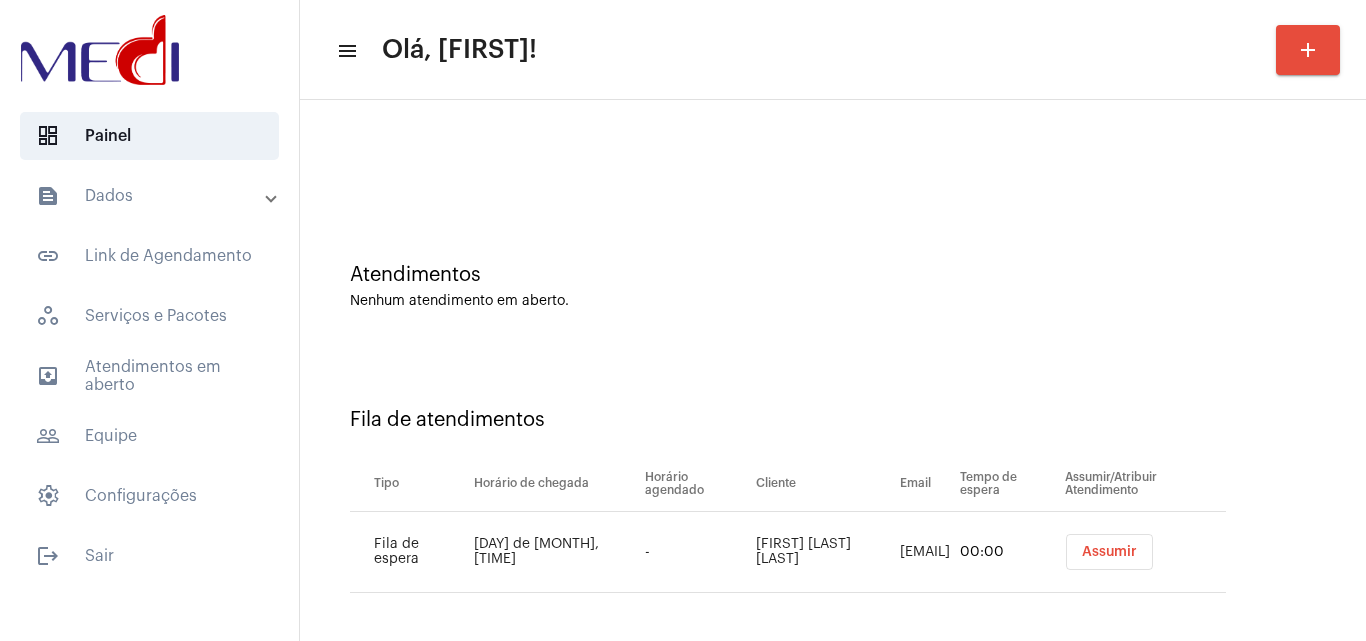 scroll, scrollTop: 27, scrollLeft: 0, axis: vertical 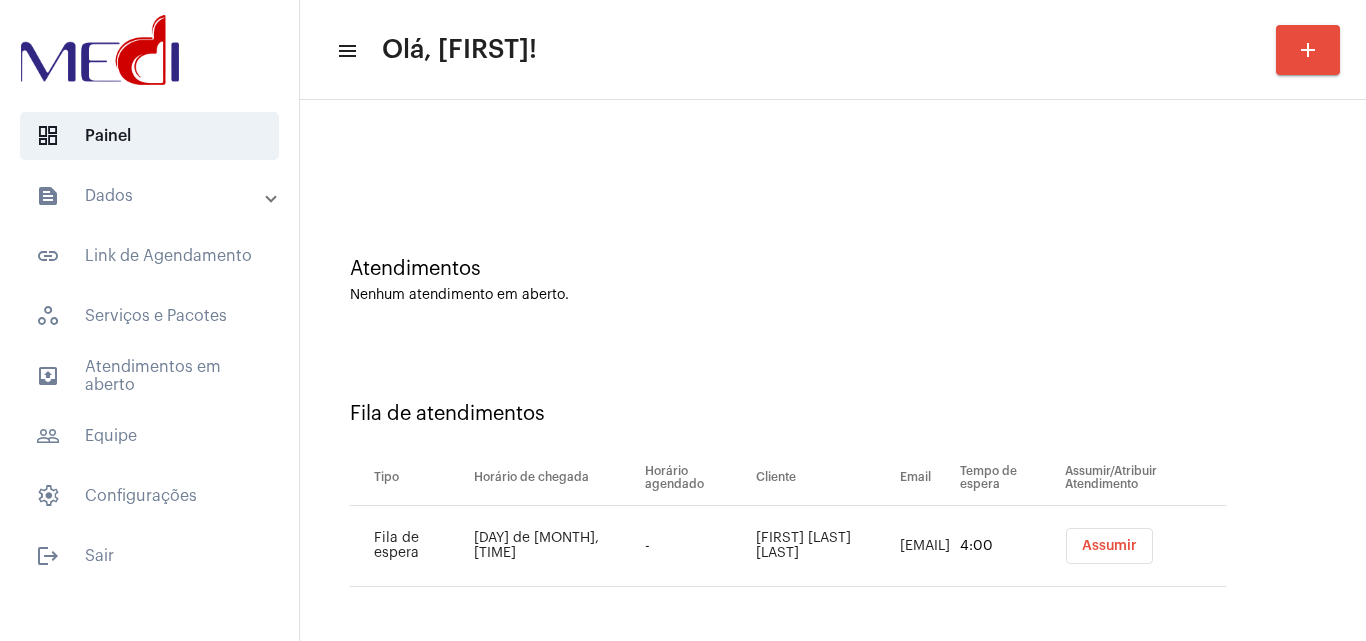 drag, startPoint x: 704, startPoint y: 559, endPoint x: 671, endPoint y: 526, distance: 46.66905 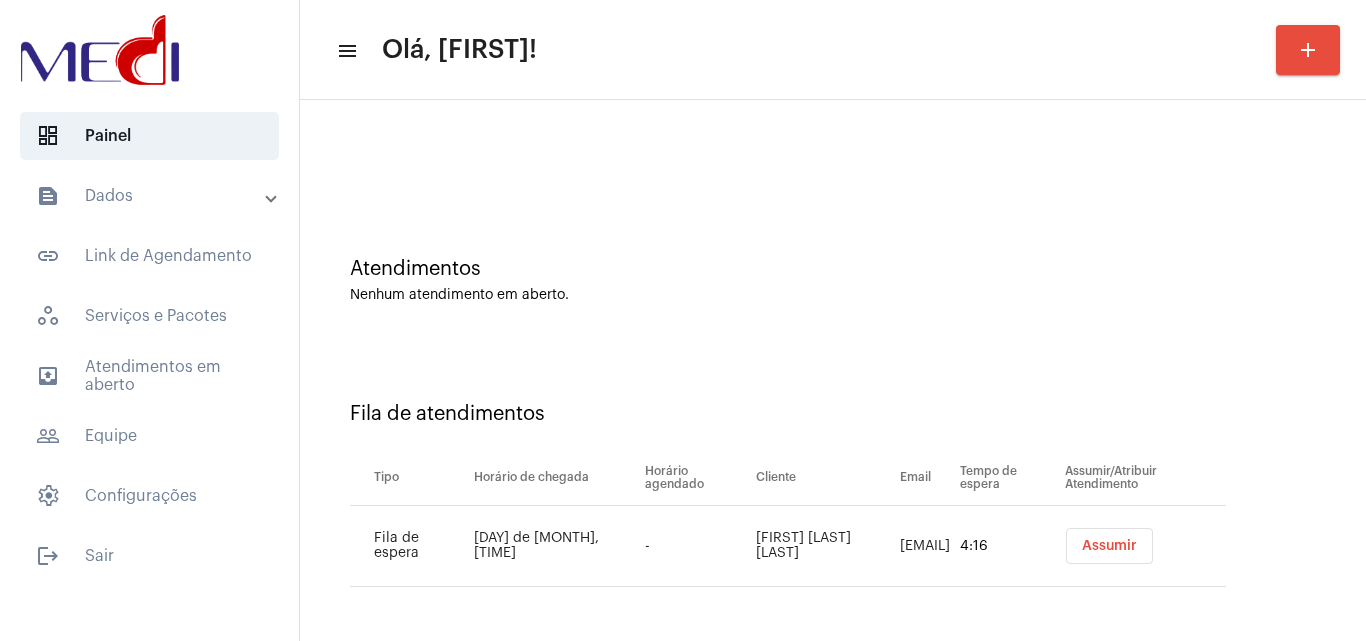 drag, startPoint x: 735, startPoint y: 554, endPoint x: 718, endPoint y: 564, distance: 19.723083 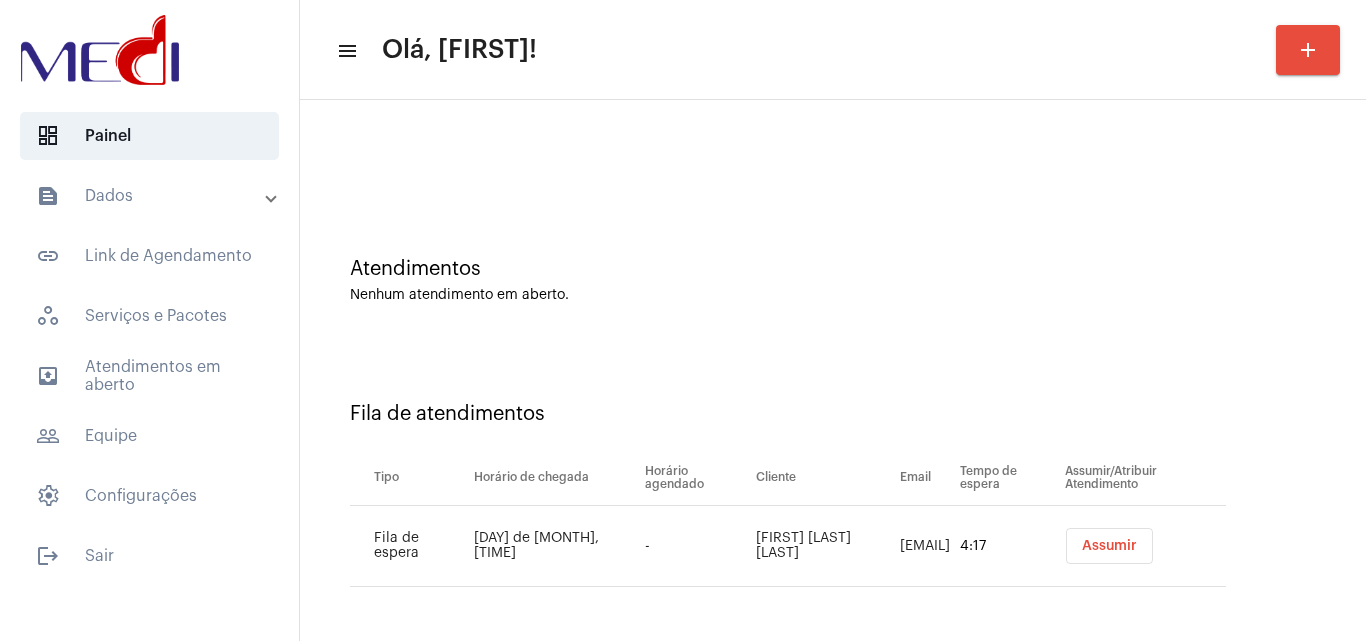 click on "[FIRST] [LAST] [LAST]" 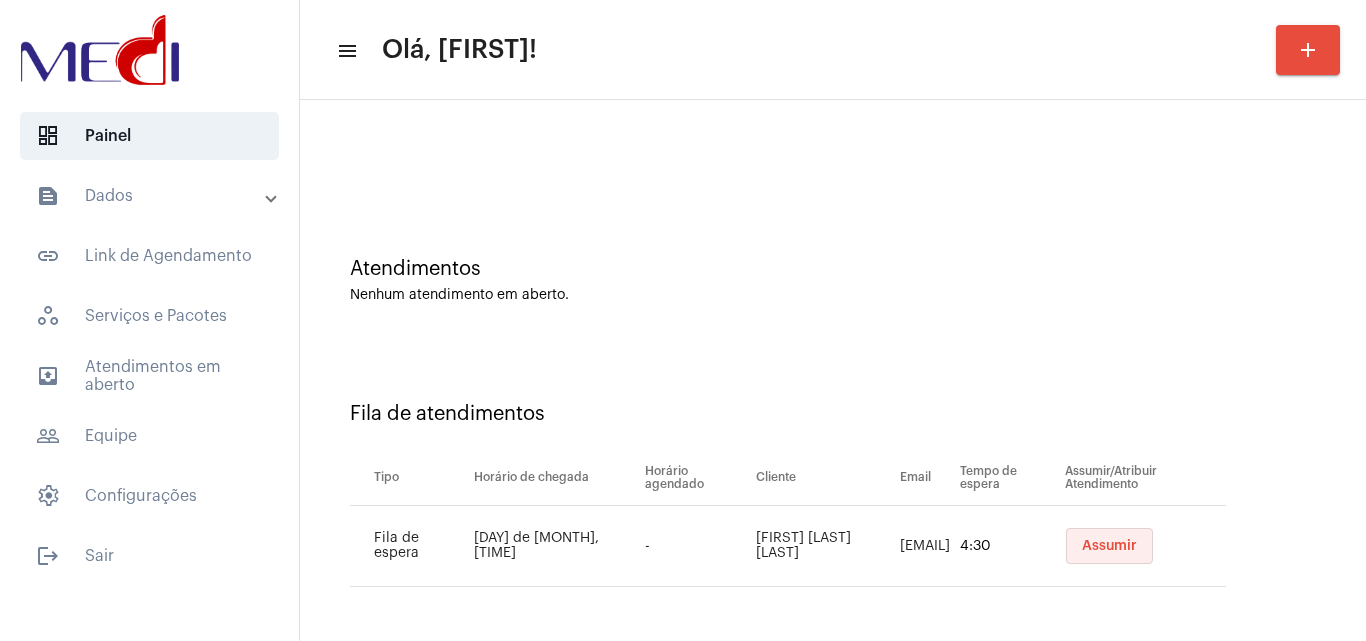 click on "Assumir" at bounding box center (1109, 546) 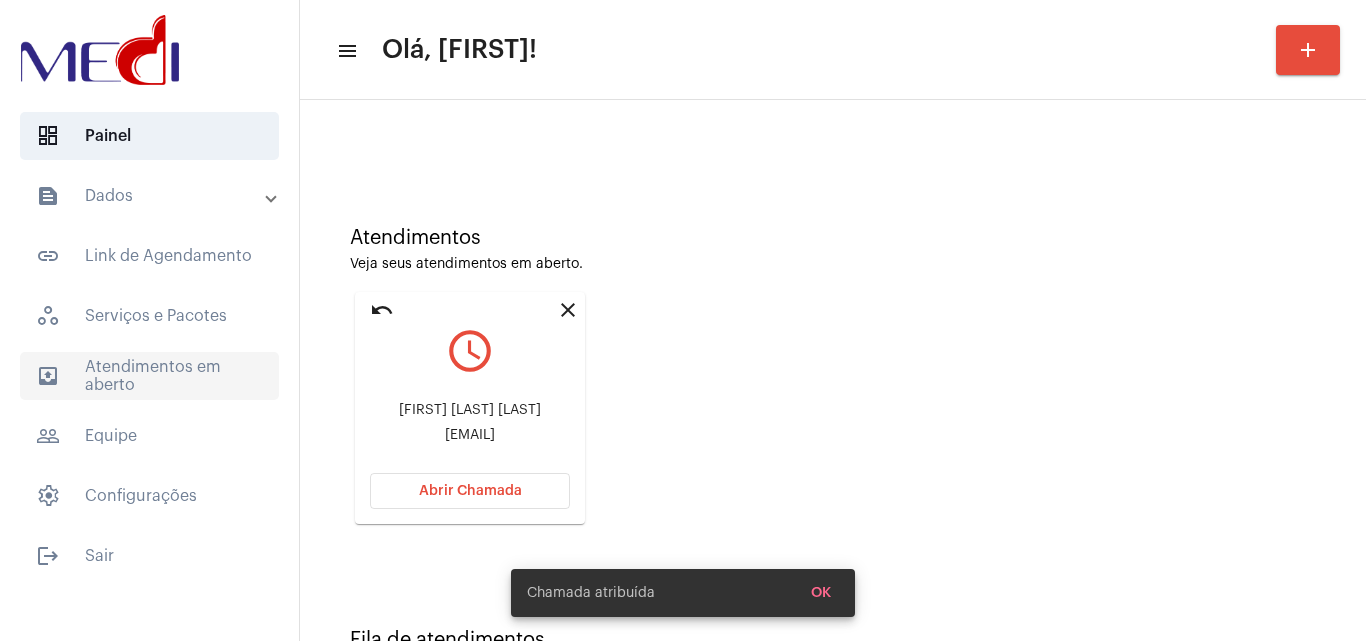 scroll, scrollTop: 141, scrollLeft: 0, axis: vertical 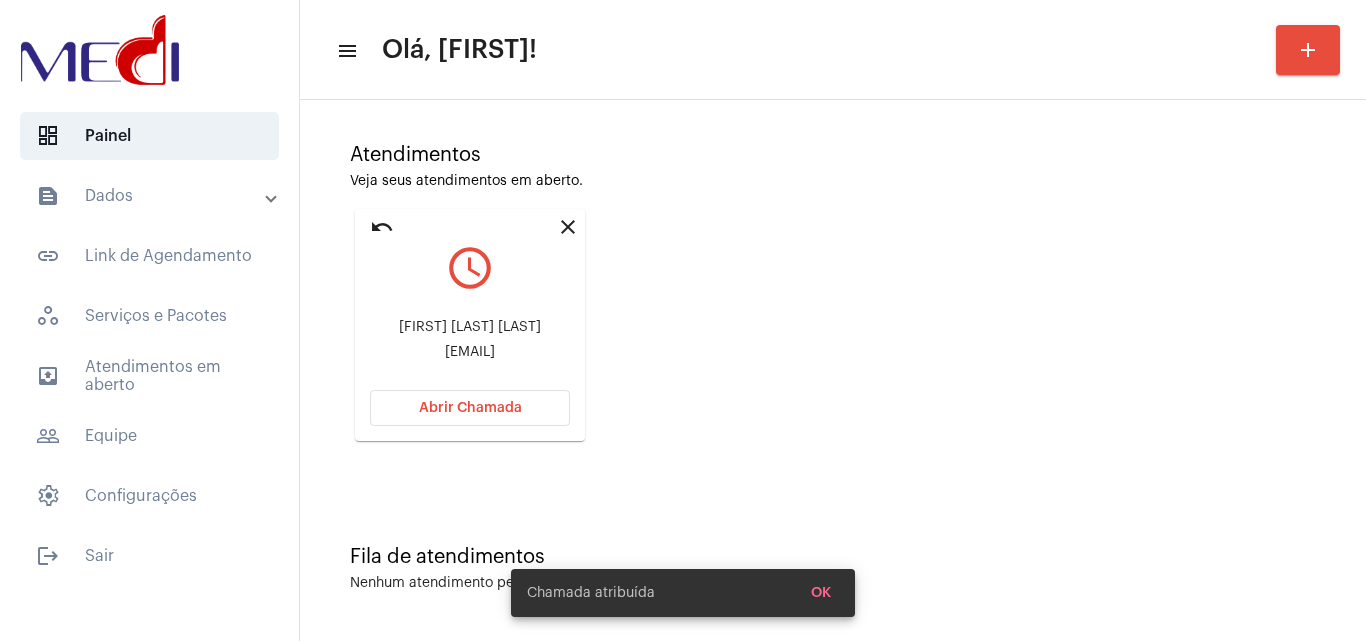 click on "Abrir Chamada" 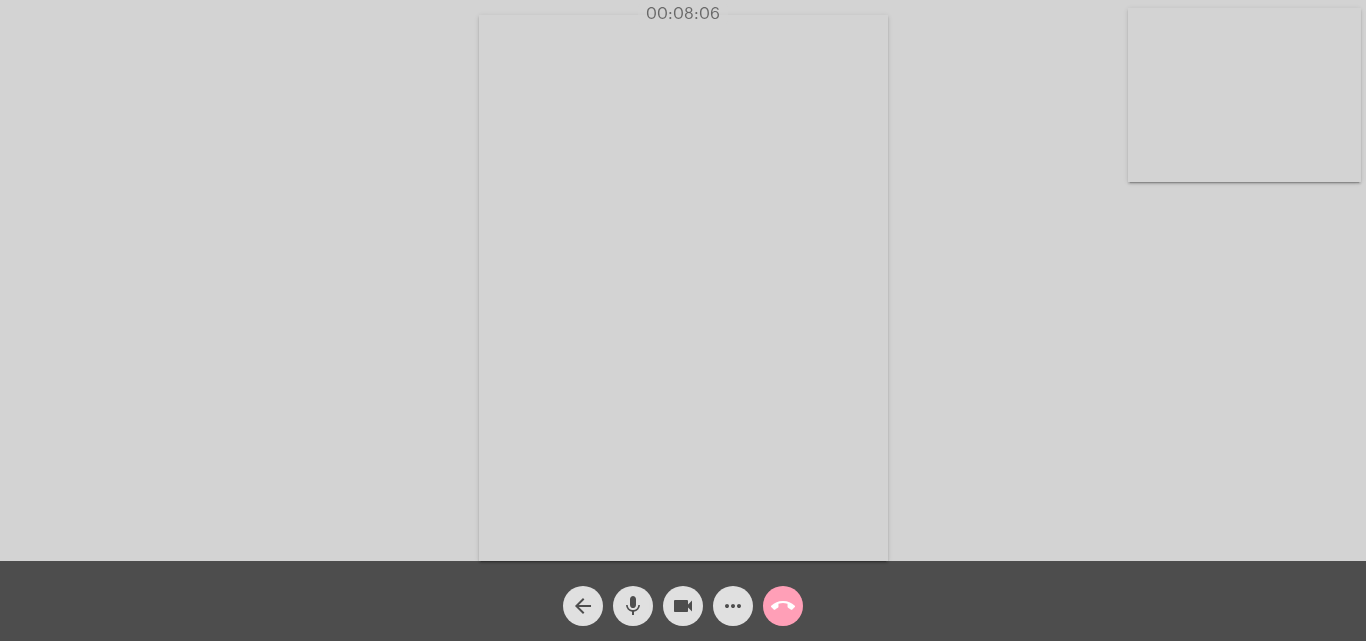 click on "call_end" 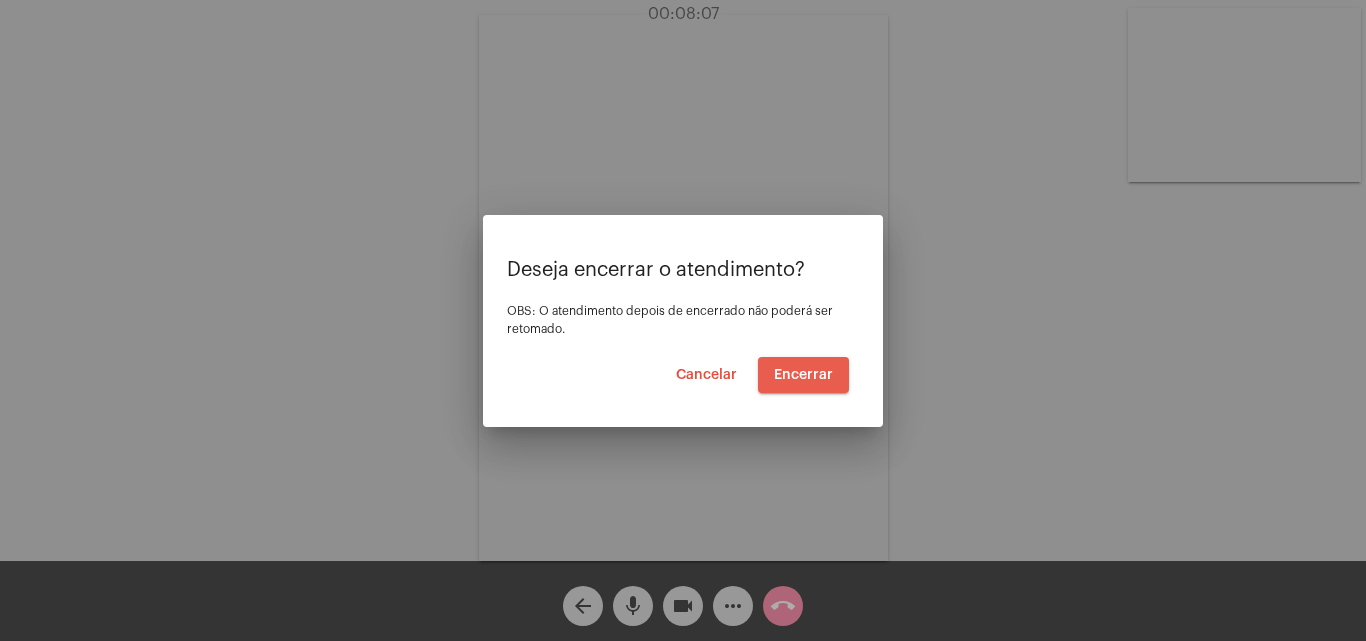 click on "Encerrar" at bounding box center (803, 375) 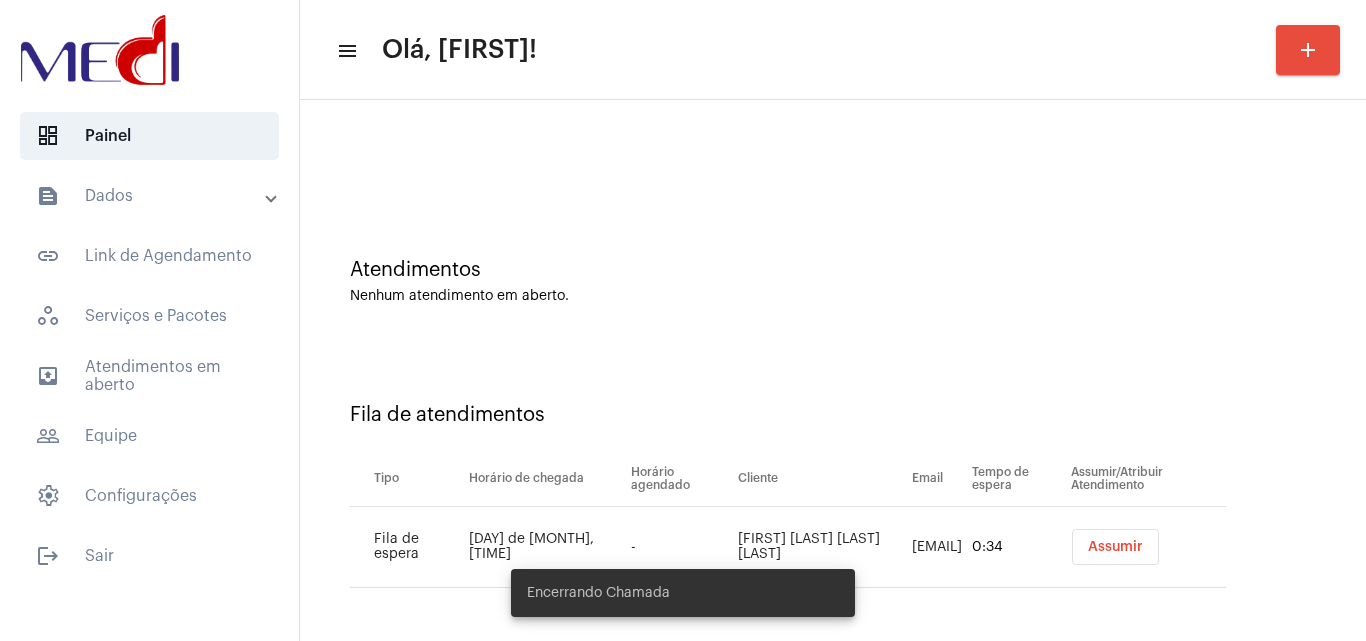scroll, scrollTop: 27, scrollLeft: 0, axis: vertical 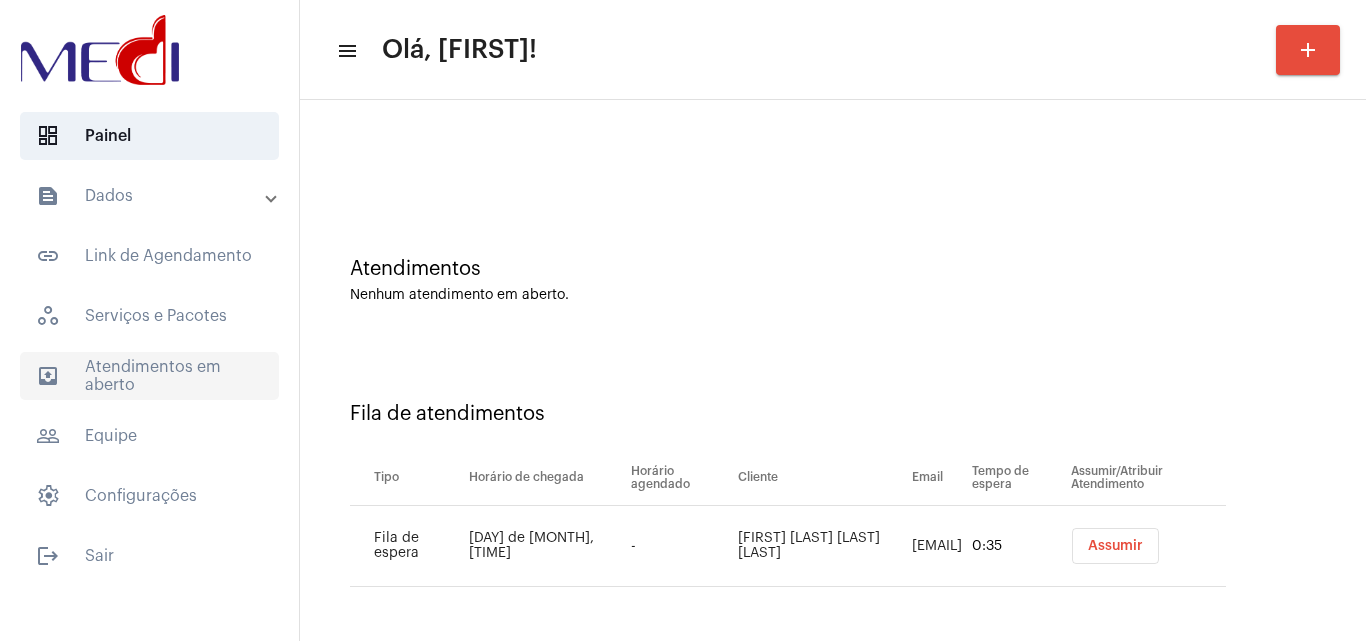 click on "outbox_outline  Atendimentos em aberto" 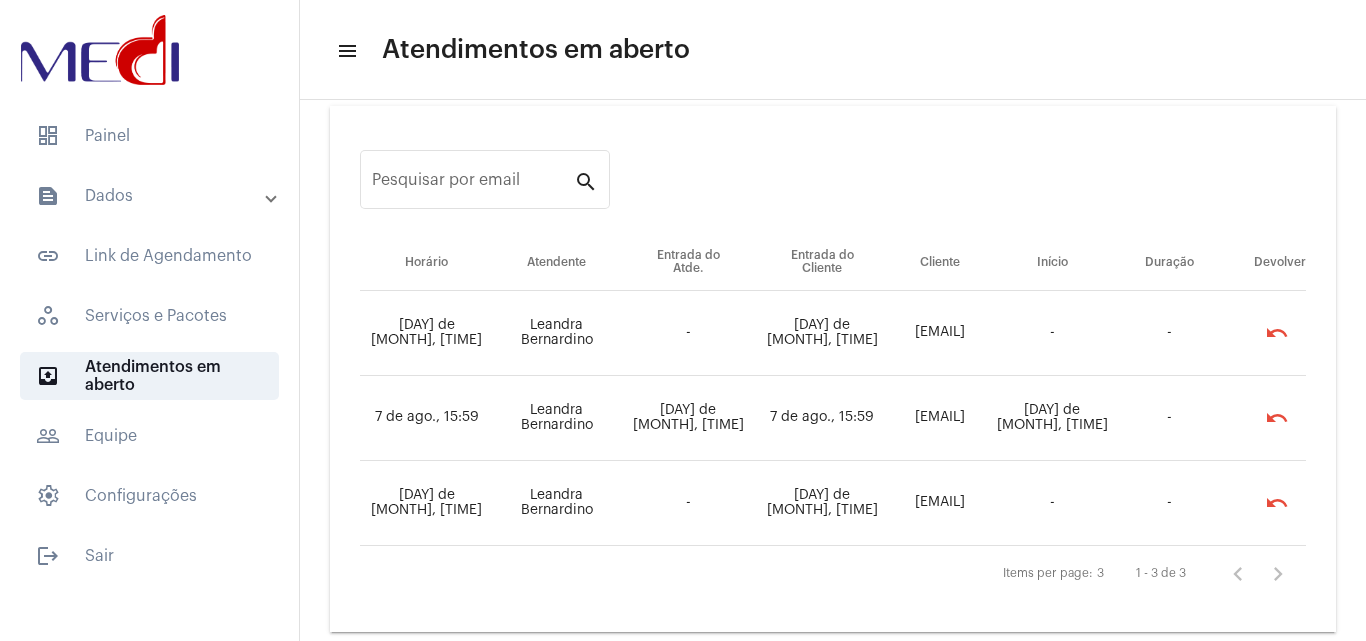 scroll, scrollTop: 45, scrollLeft: 0, axis: vertical 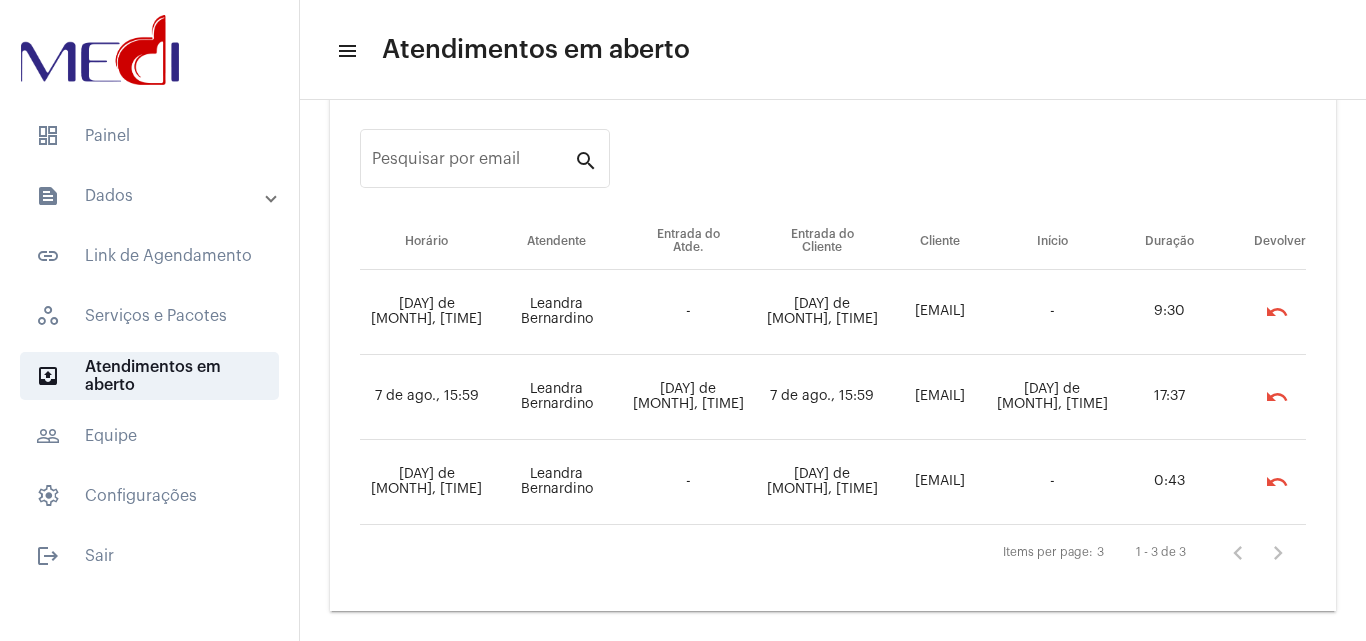 drag, startPoint x: 164, startPoint y: 132, endPoint x: 186, endPoint y: 161, distance: 36.40055 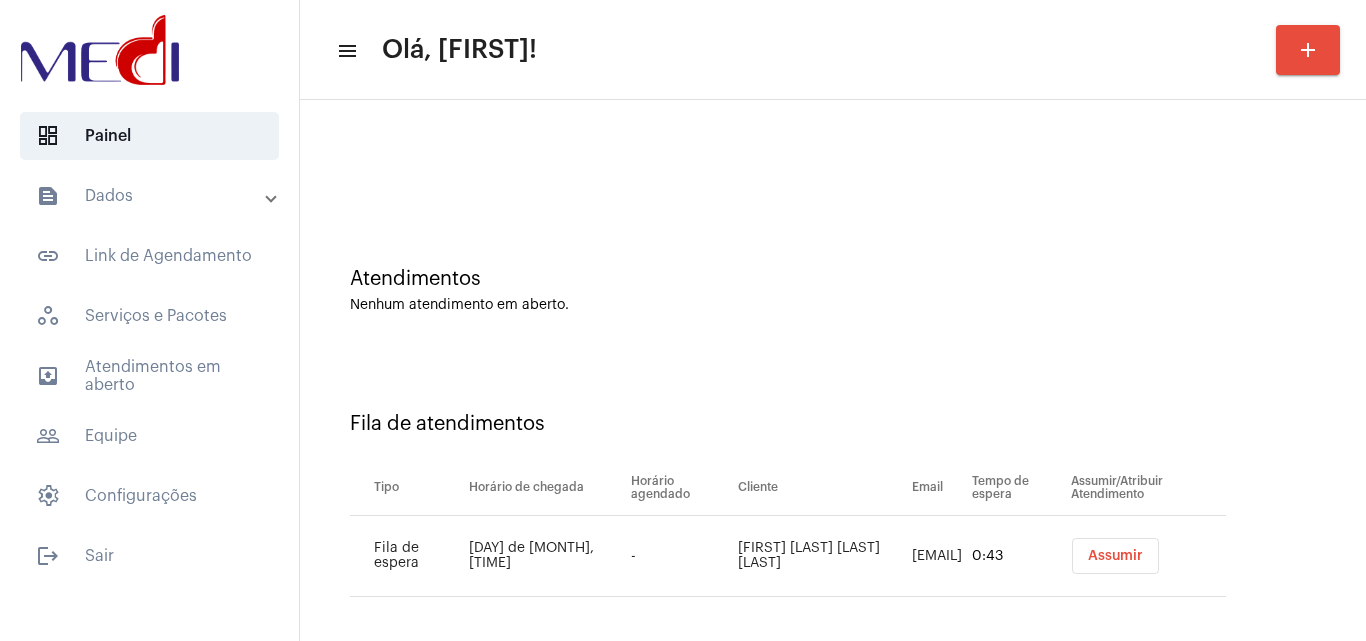 scroll, scrollTop: 27, scrollLeft: 0, axis: vertical 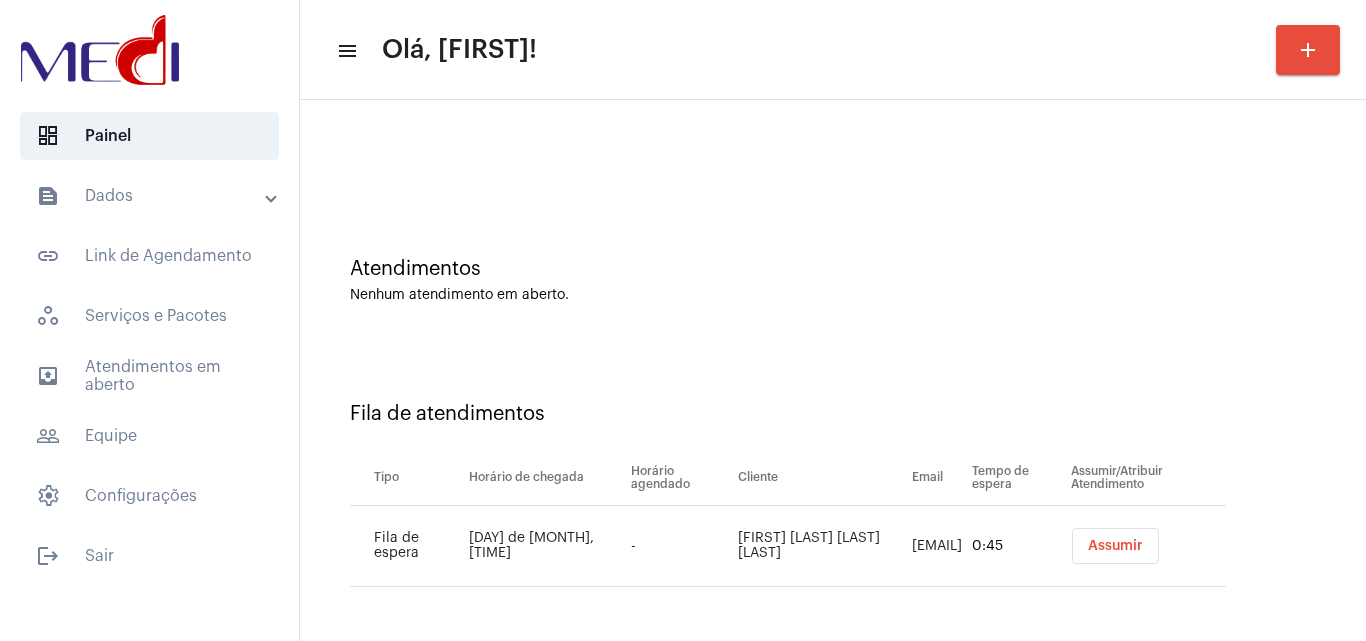 drag, startPoint x: 720, startPoint y: 554, endPoint x: 631, endPoint y: 519, distance: 95.63472 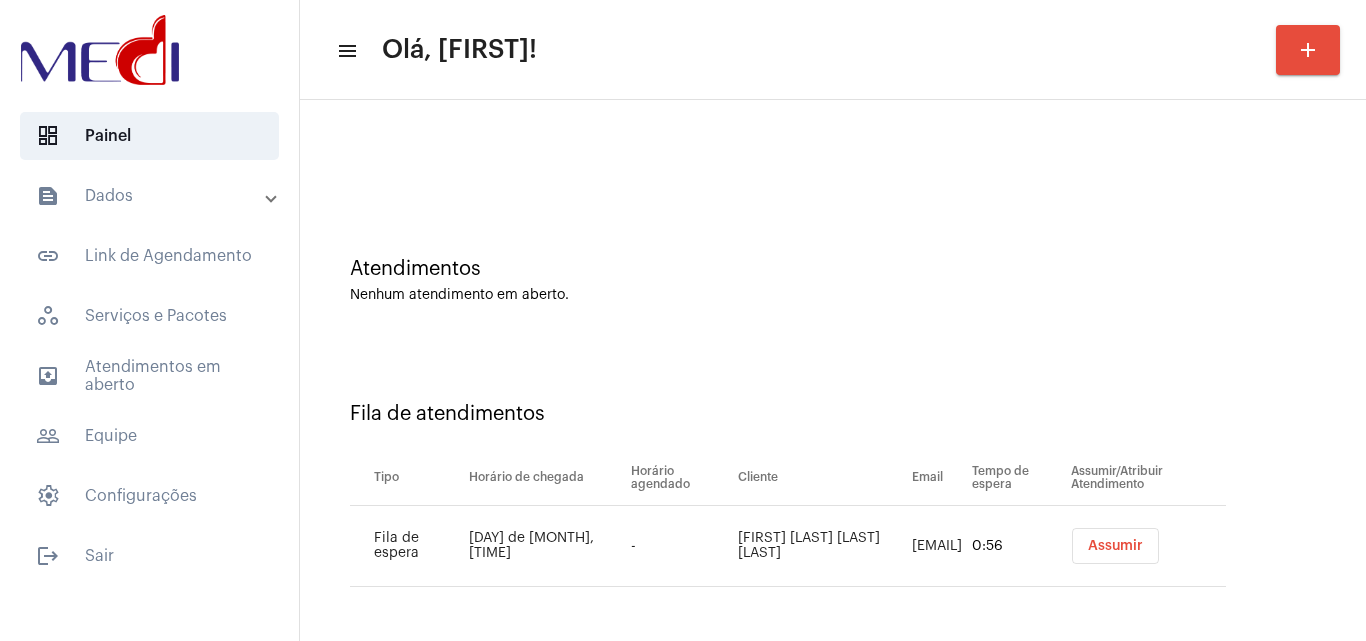 copy on "[EMAIL]" 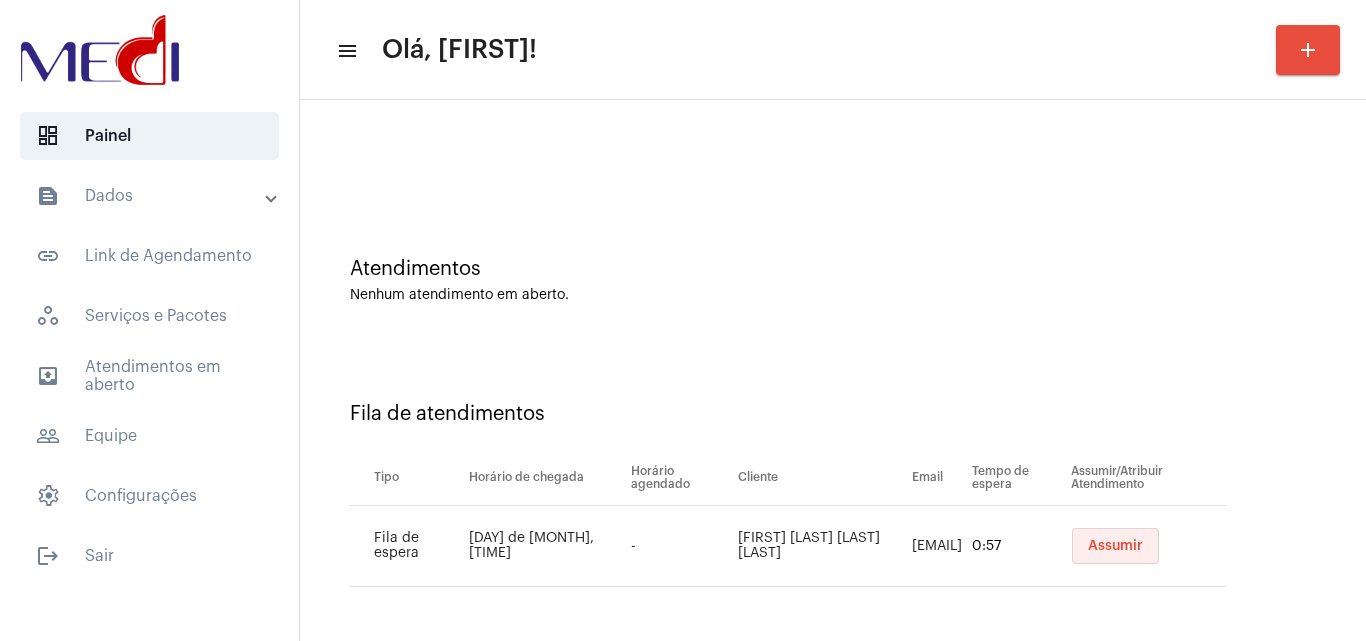 drag, startPoint x: 1090, startPoint y: 550, endPoint x: 1079, endPoint y: 557, distance: 13.038404 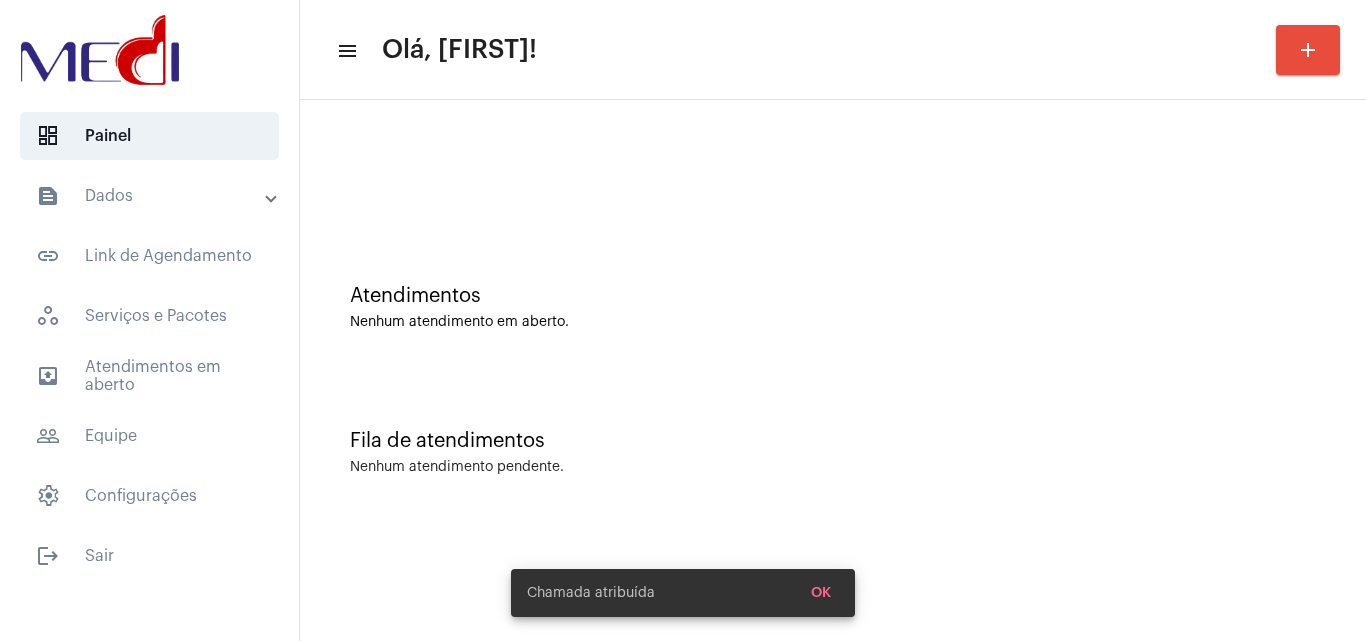 scroll, scrollTop: 0, scrollLeft: 0, axis: both 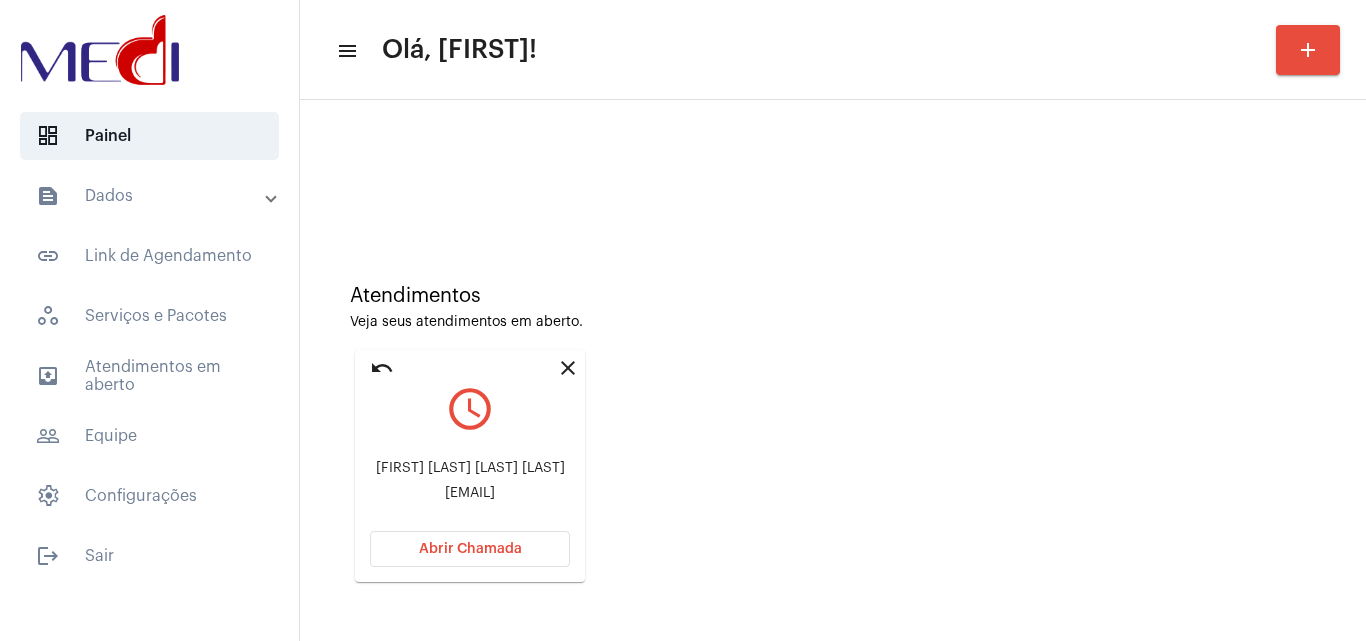 click on "Abrir Chamada" 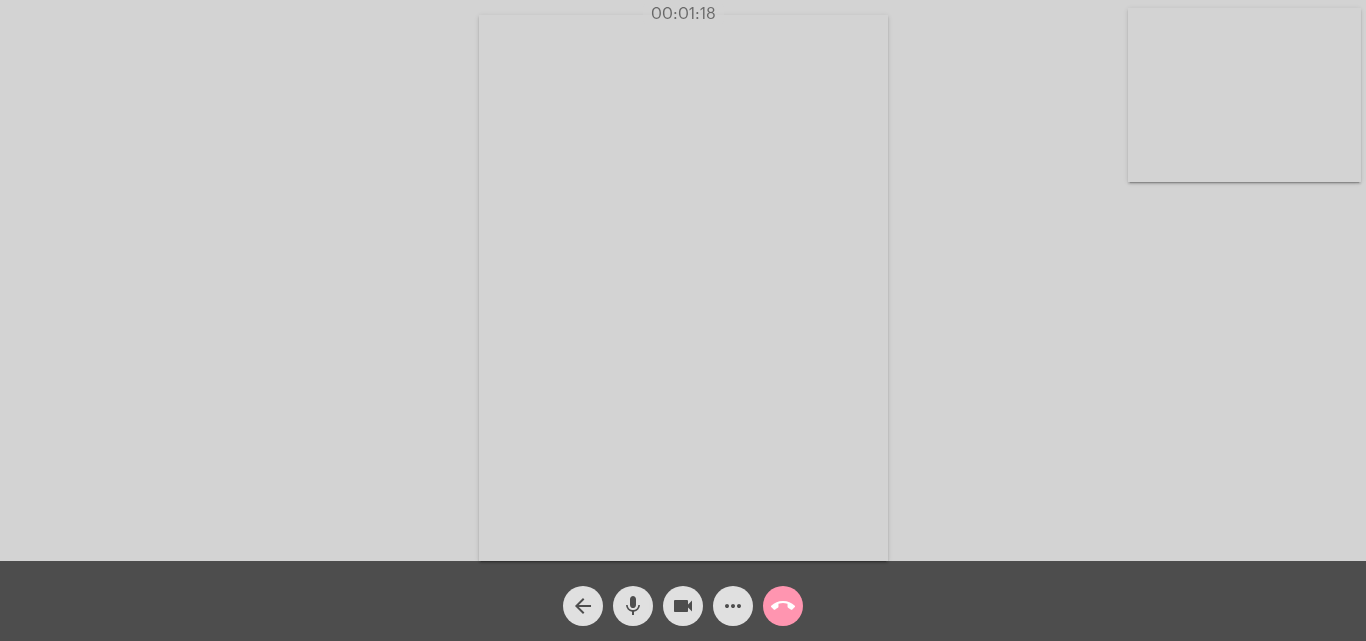 click on "Acessando Câmera e Microfone..." 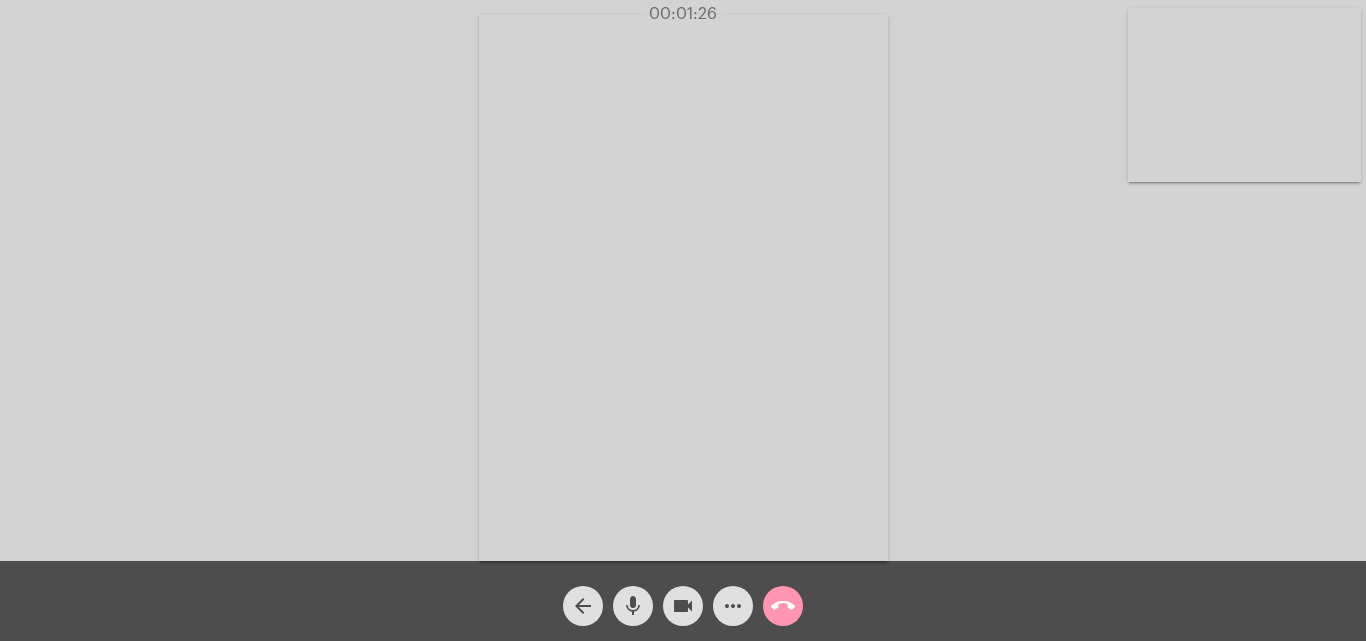click on "call_end" 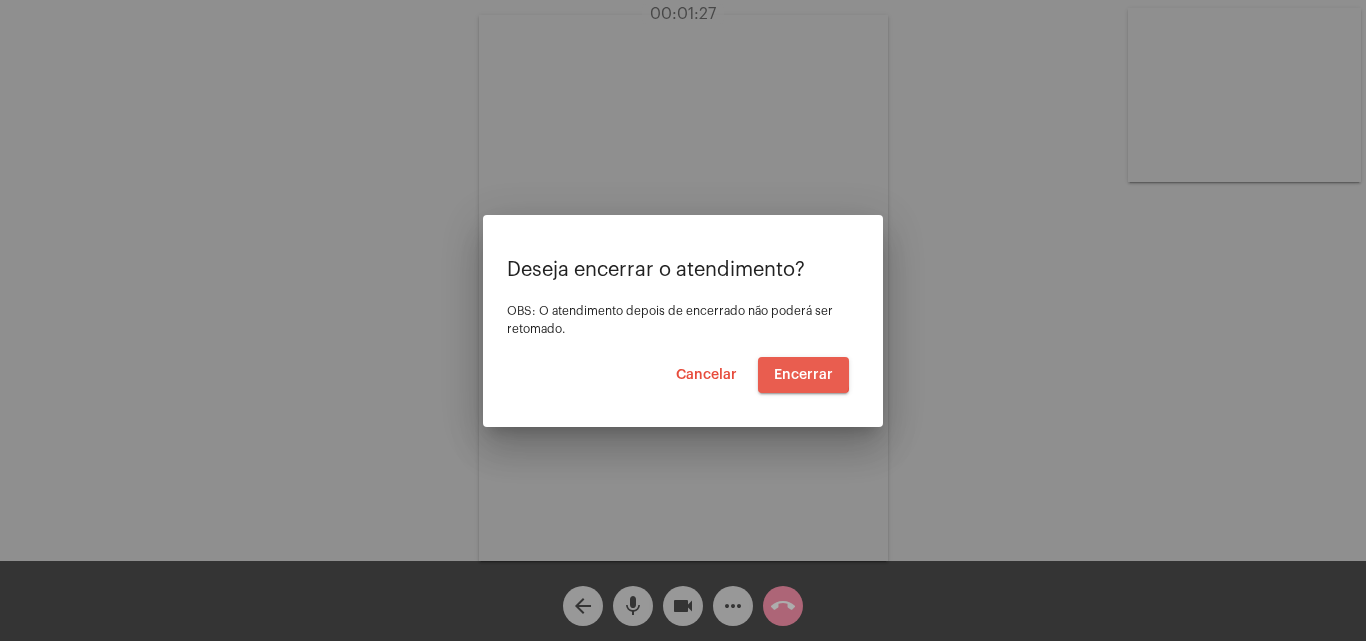 click on "Encerrar" at bounding box center (803, 375) 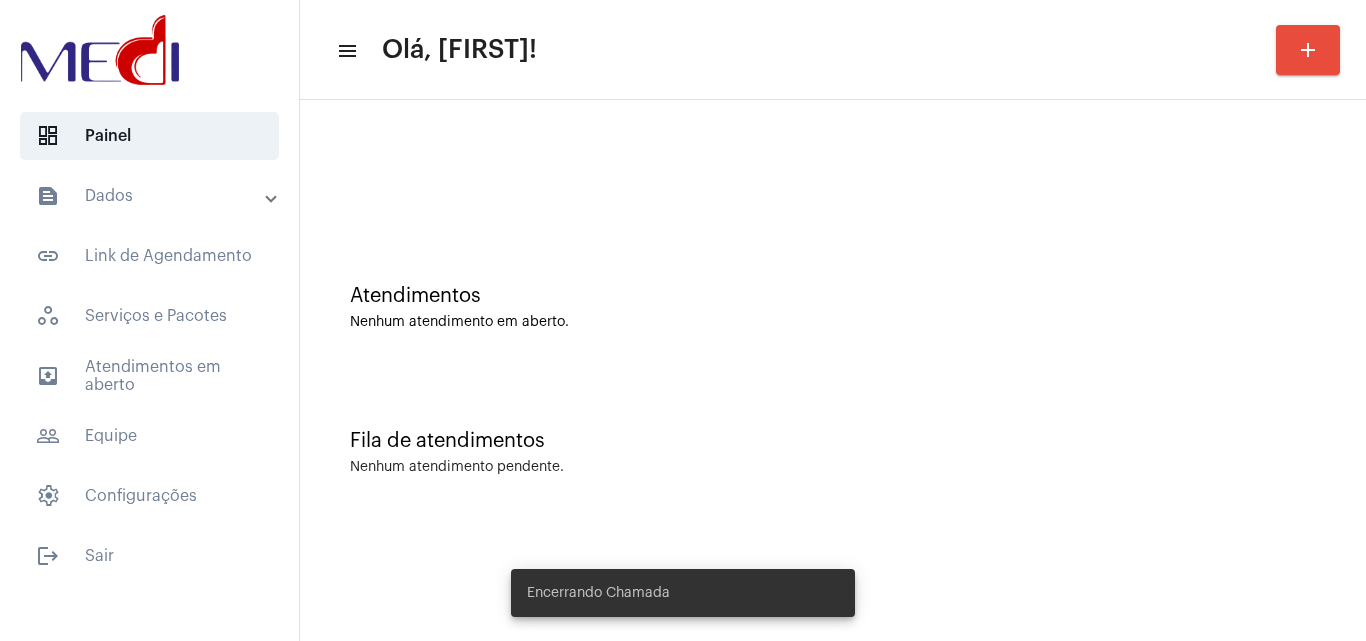 click on "text_snippet_outlined  Dados" at bounding box center [155, 196] 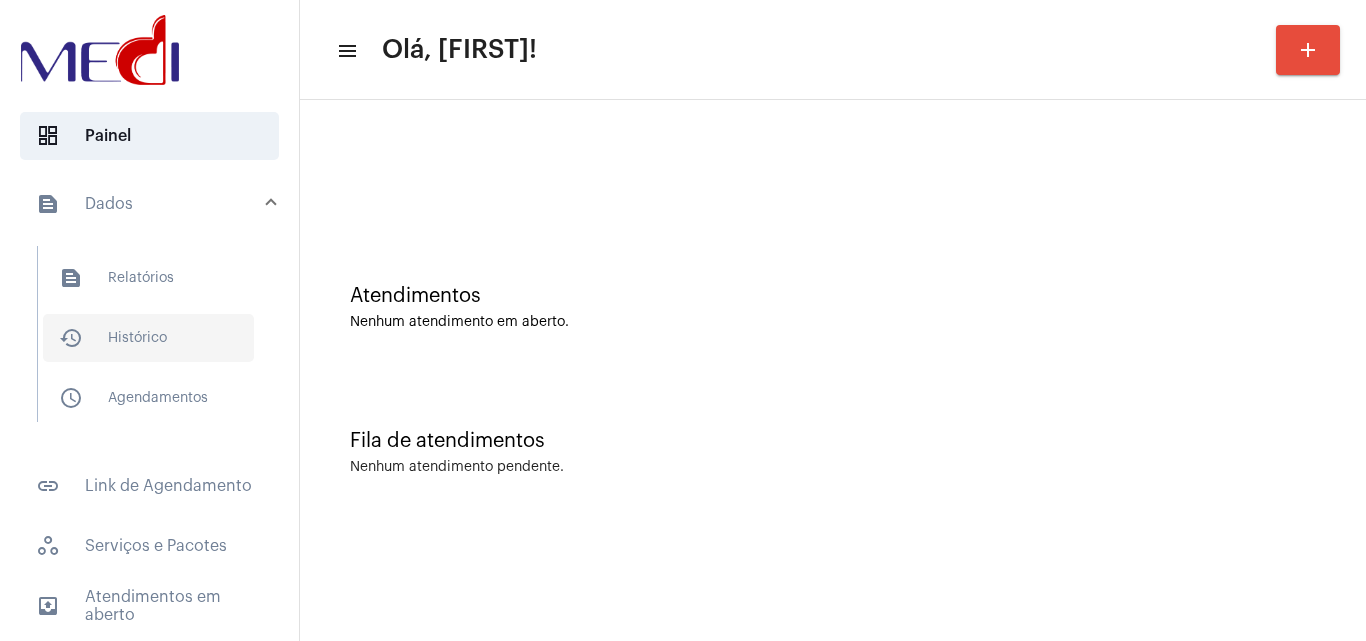 click on "history_outlined  Histórico" at bounding box center (148, 338) 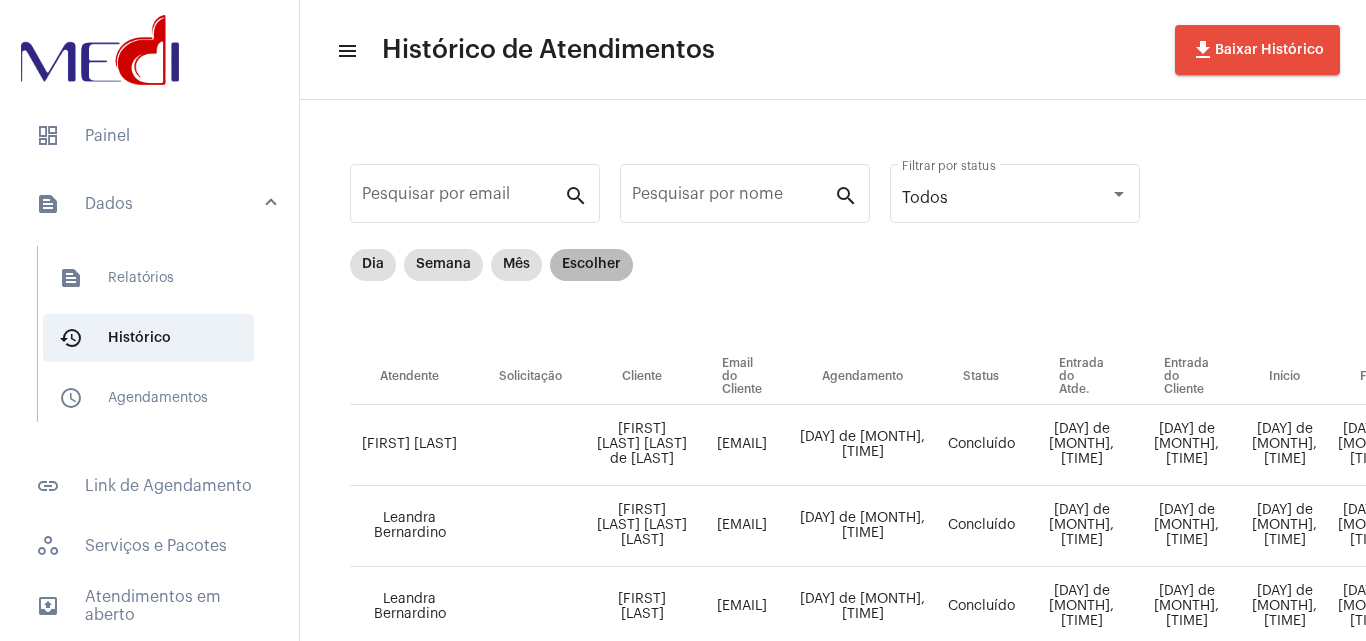 click on "Escolher" at bounding box center (591, 265) 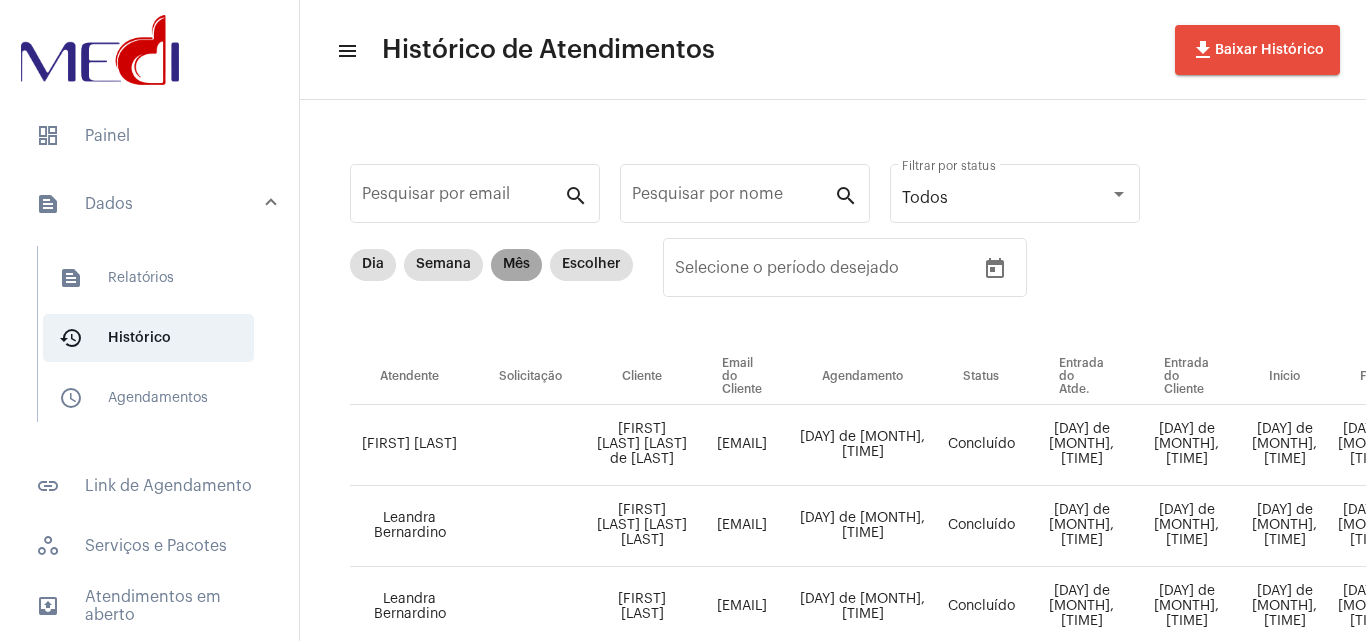 click on "Mês" at bounding box center (516, 265) 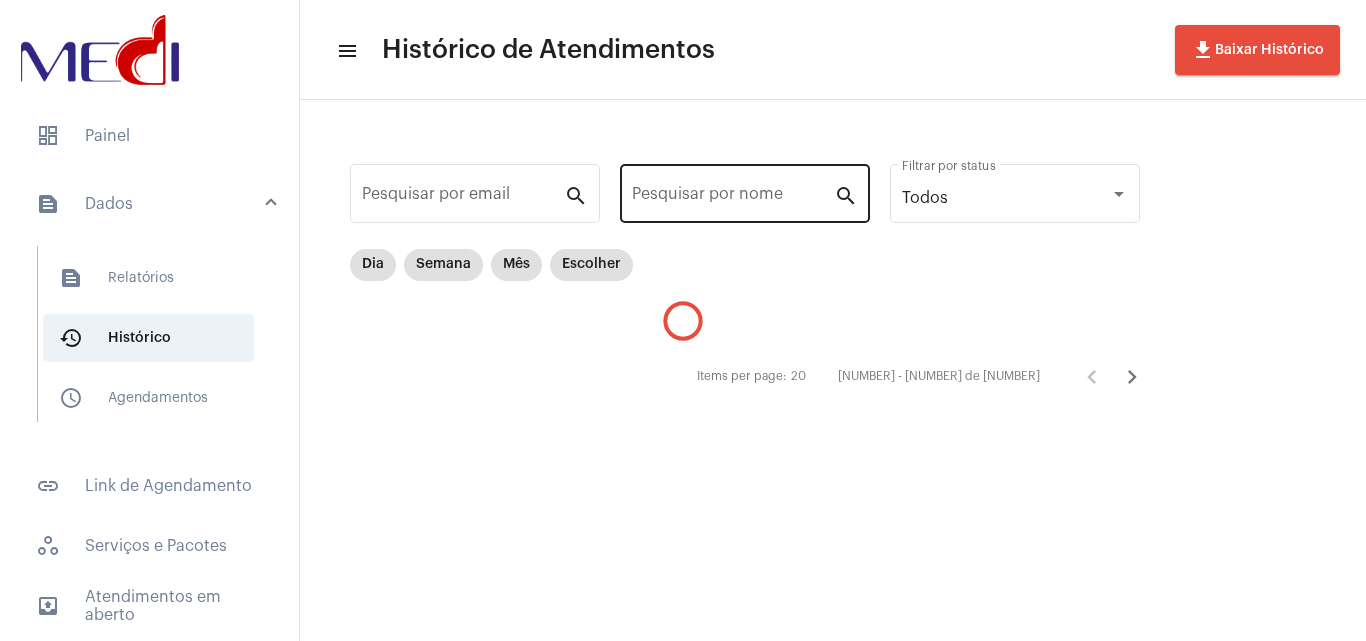 click on "Pesquisar por nome" at bounding box center [733, 198] 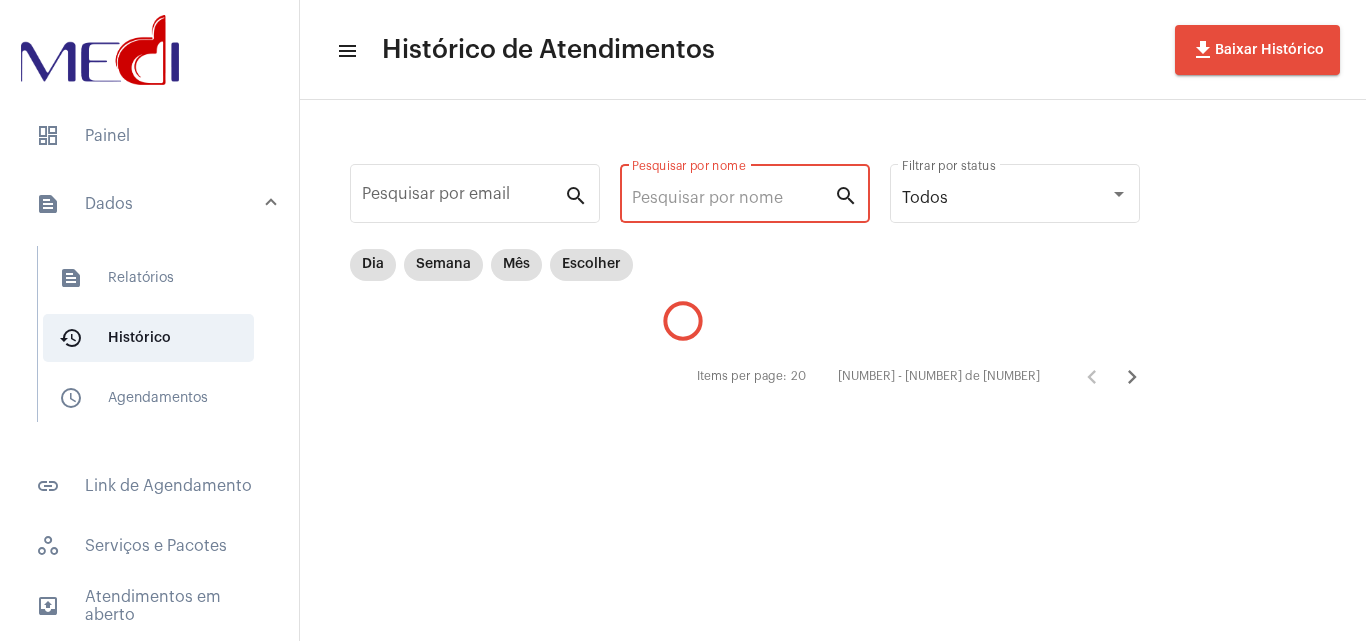 paste on "[FIRST] [LAST] [LAST] [LAST]" 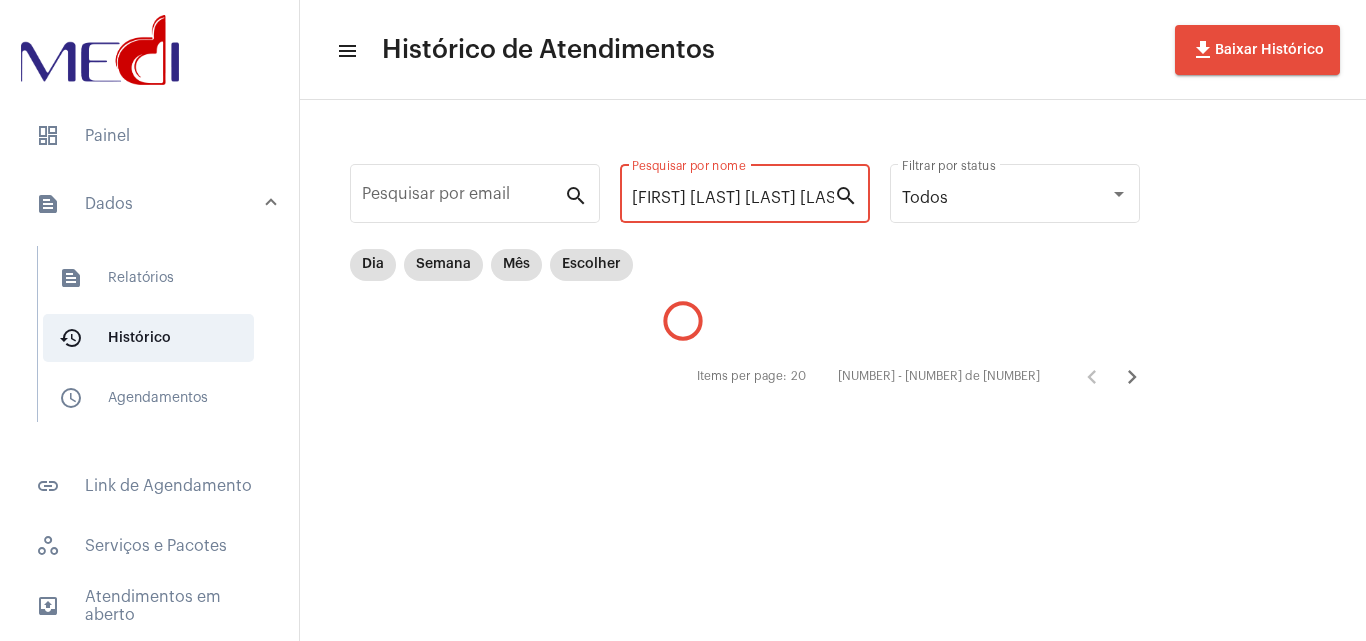 scroll, scrollTop: 0, scrollLeft: 107, axis: horizontal 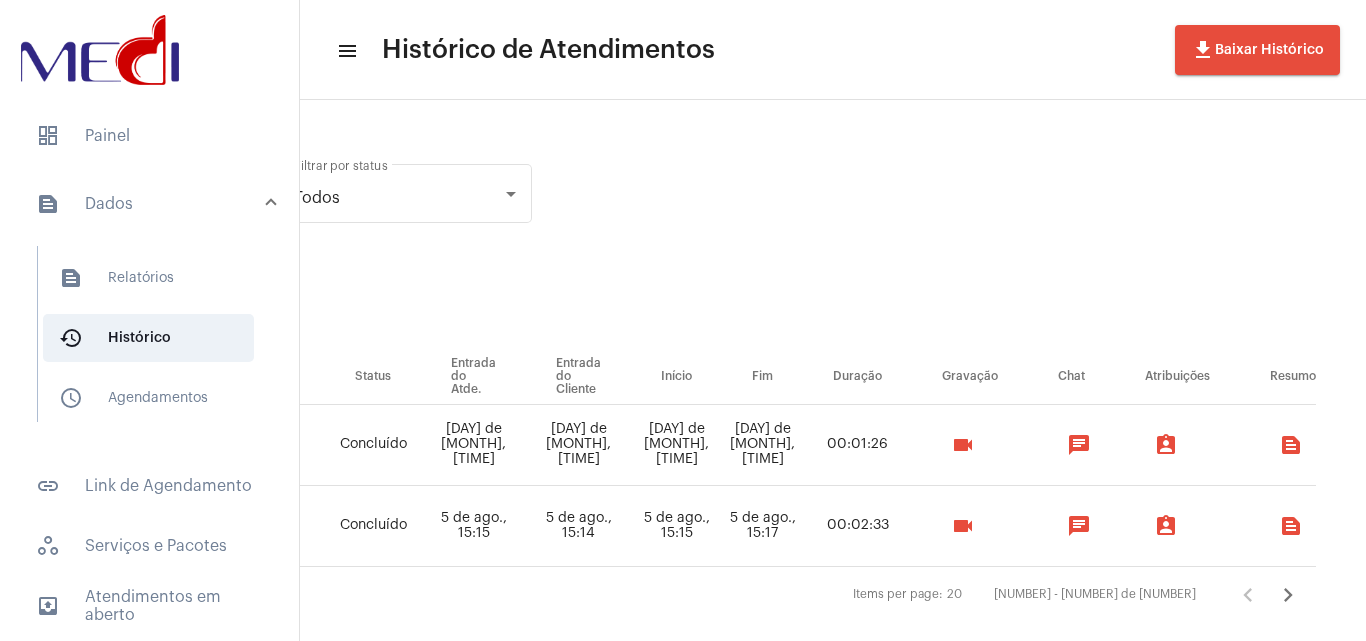 type on "[FIRST] [LAST] [LAST] [LAST]" 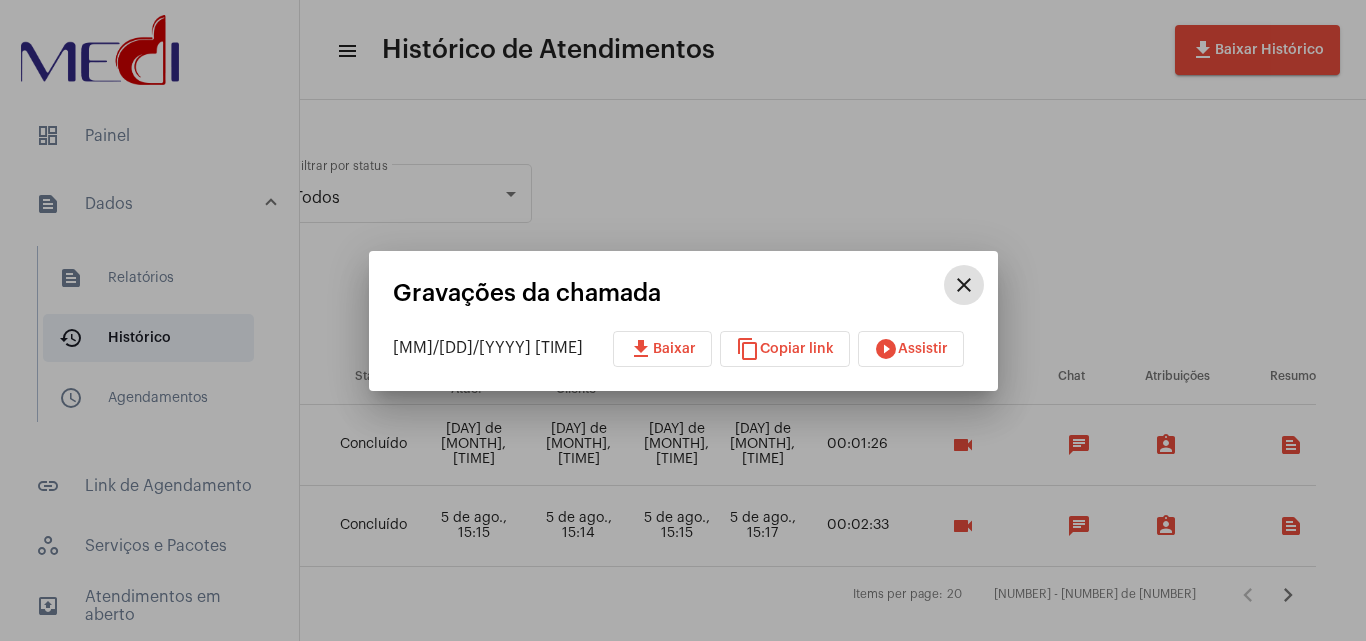 click on "download  Baixar" at bounding box center (662, 349) 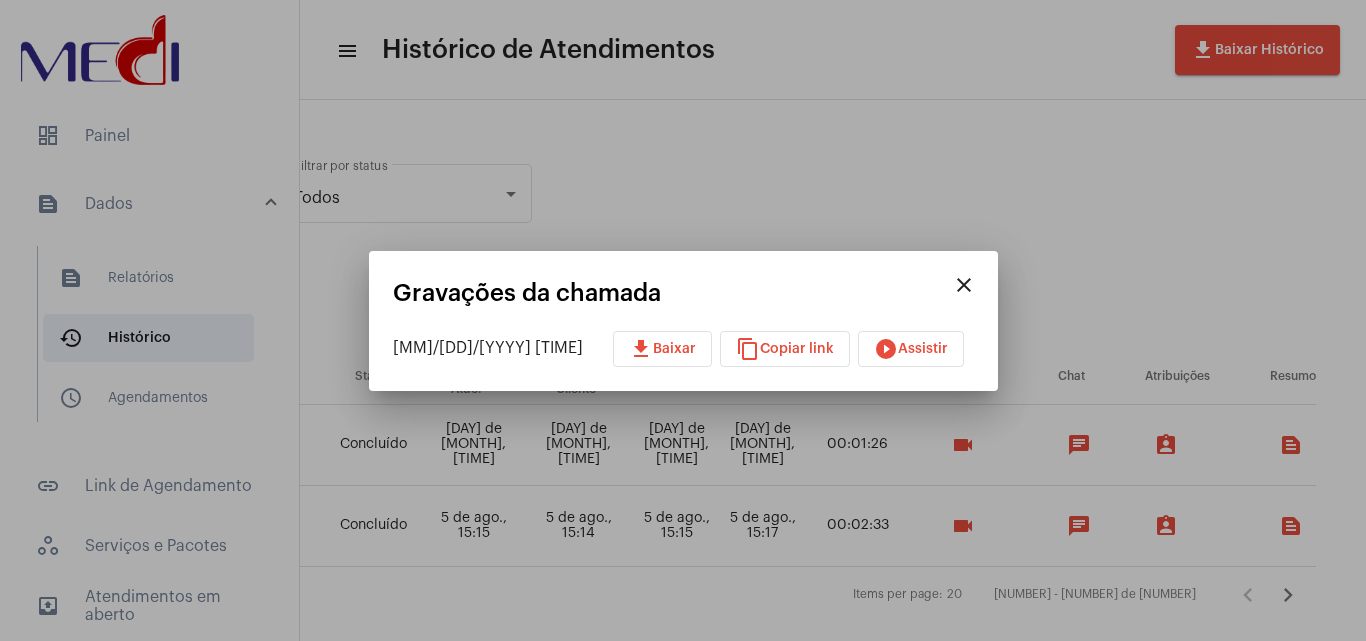 click at bounding box center (683, 320) 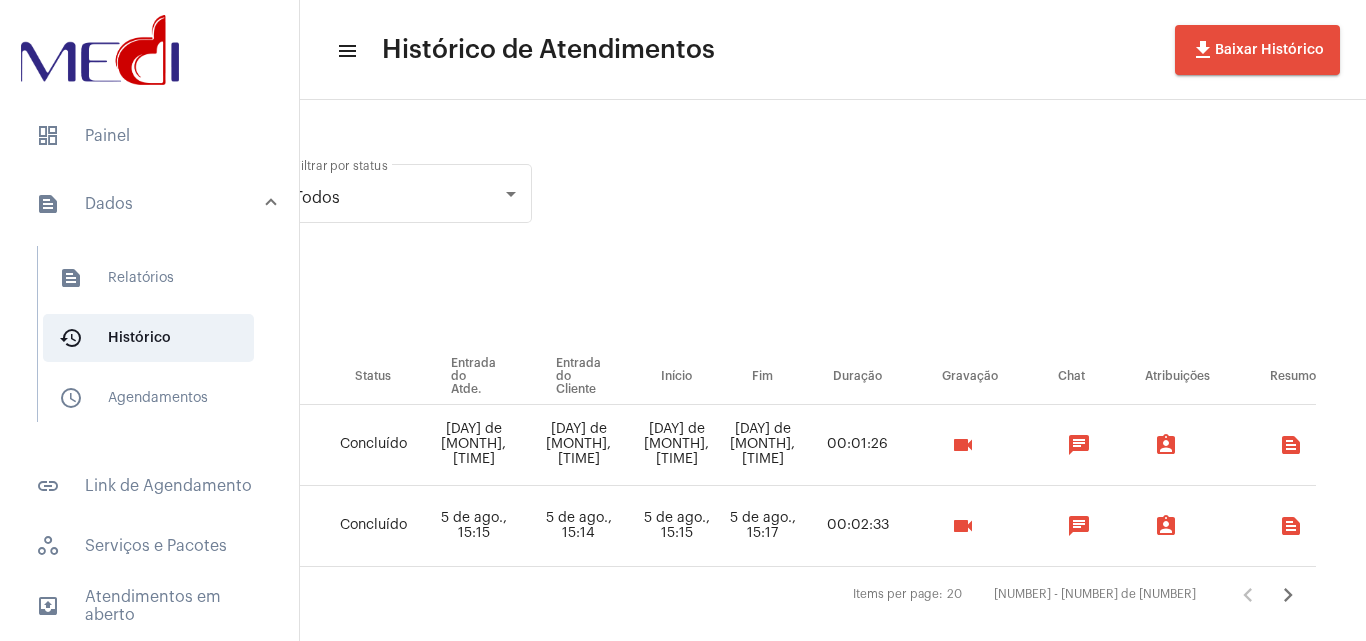 click on "Pesquisar por email search [USERNAME] Pesquisar por nome search Todos Filtrar por status Dia Semana Mês Escolher [MM]/[DD]/[YYYY] [MM]/[DD]/[YYYY] – [MM]/[DD]/[YYYY] Selecione o período desejado Nenhuma chamada encontrada. Items per page: 50 0 de 0" 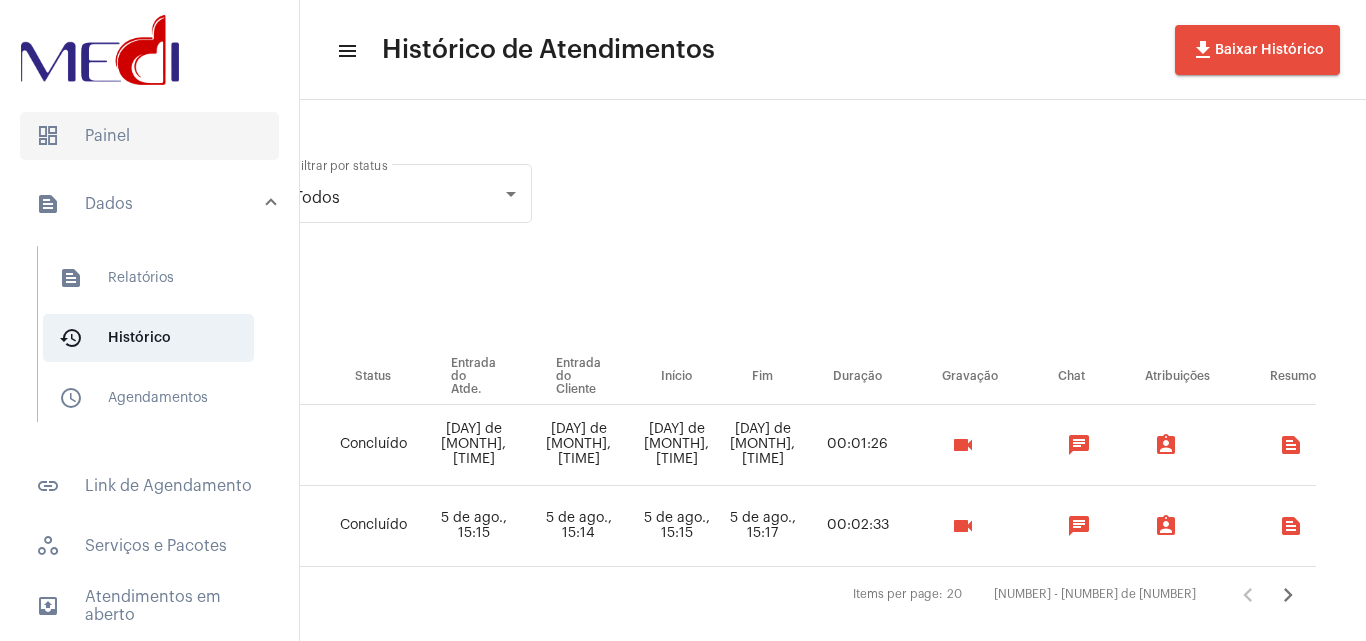 click on "dashboard   Painel" 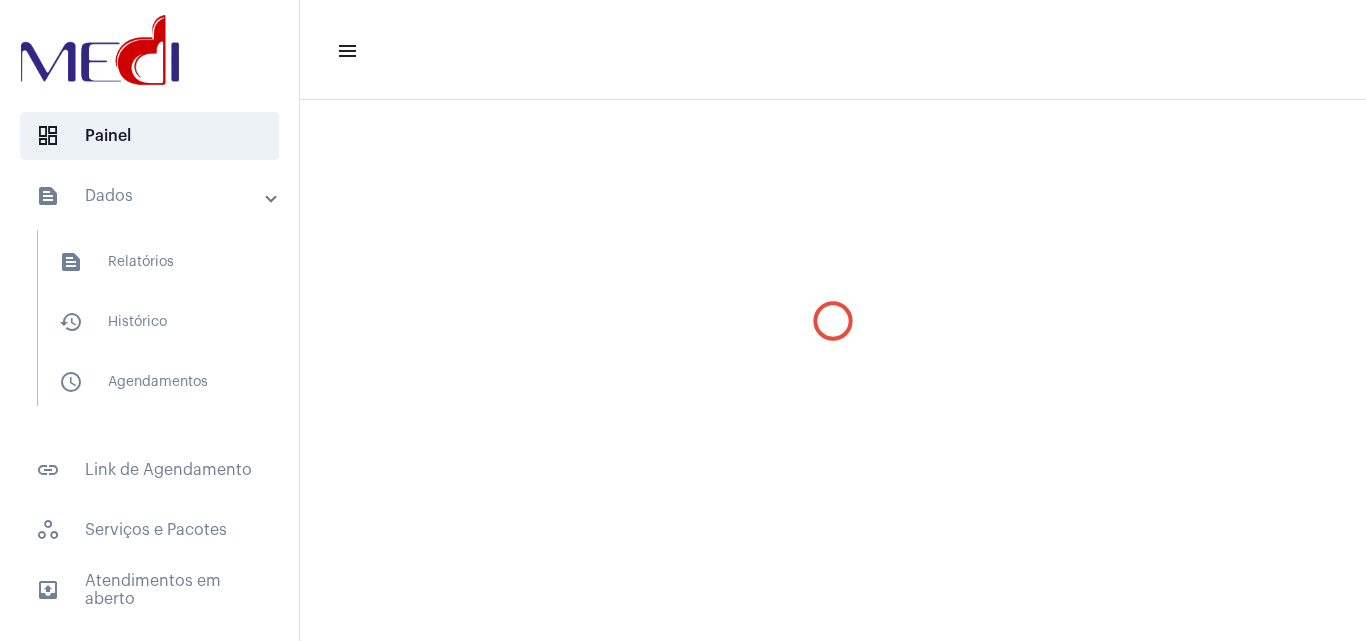 scroll, scrollTop: 0, scrollLeft: 0, axis: both 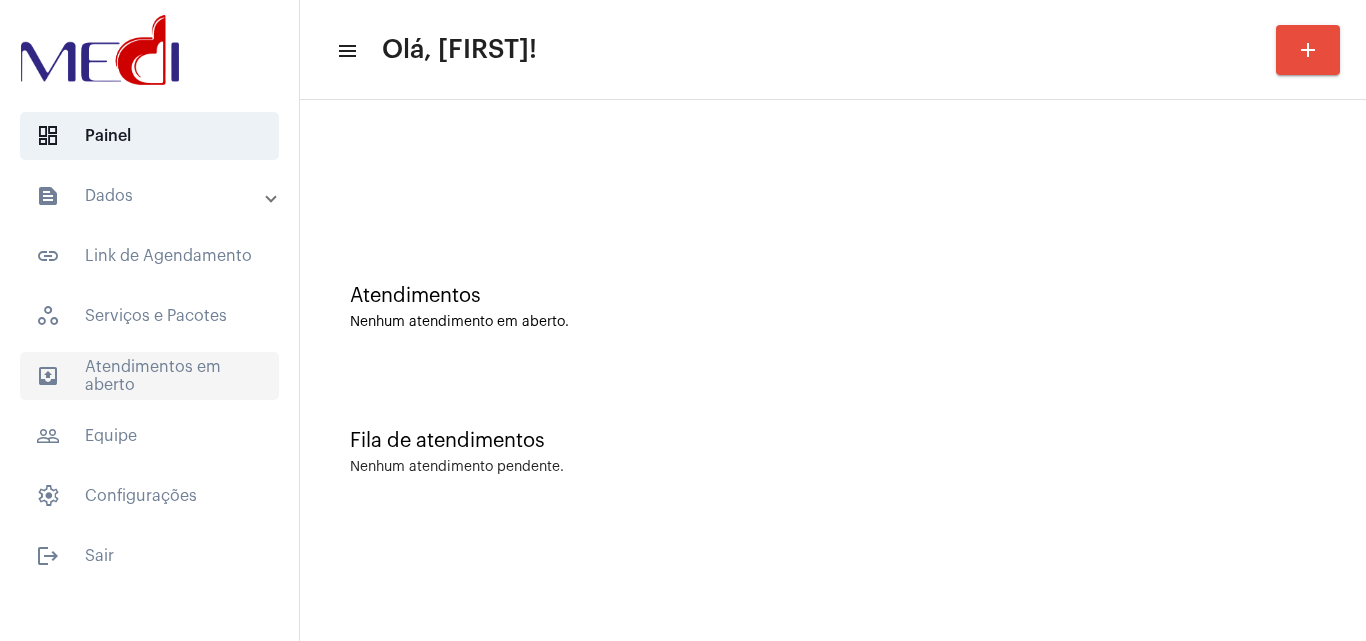 click on "outbox_outline  Atendimentos em aberto" 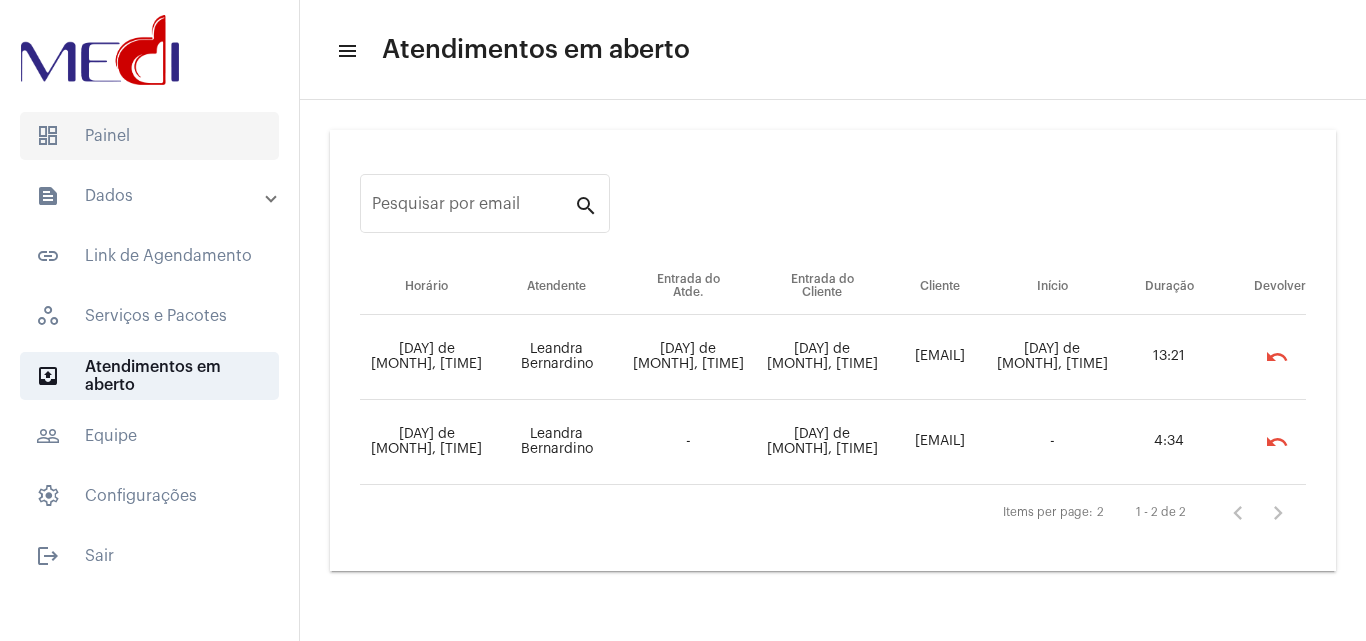 click on "dashboard   Painel" 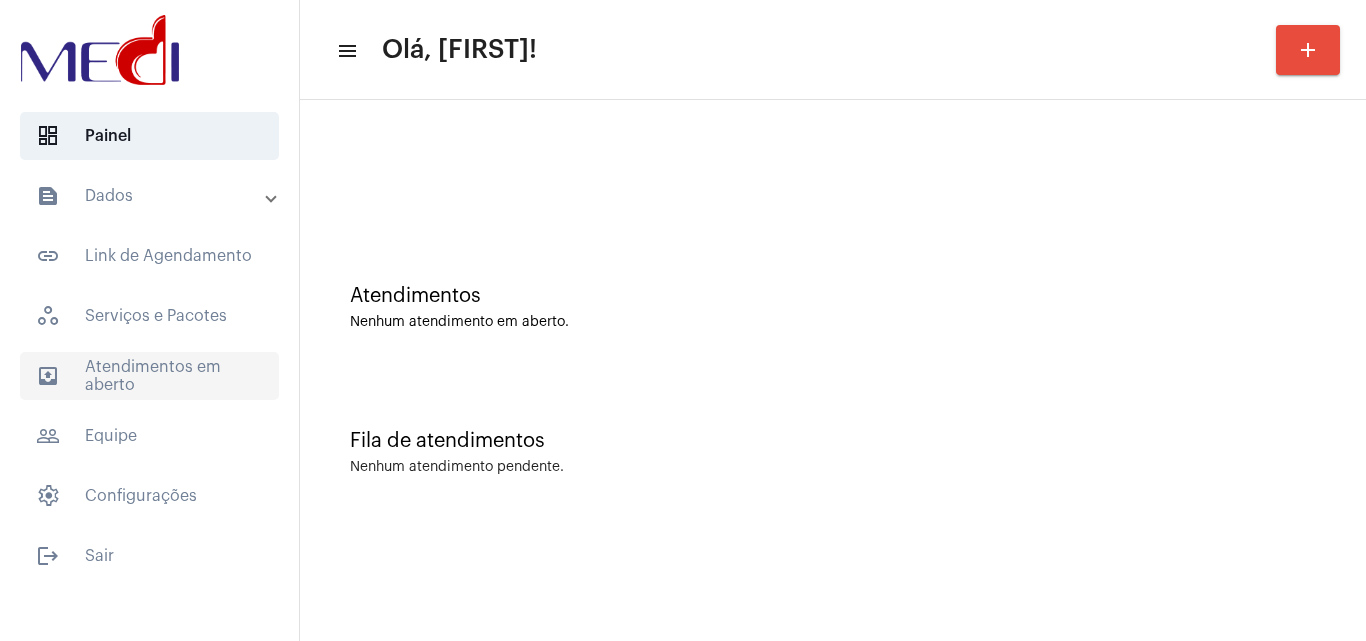click on "outbox_outline  Atendimentos em aberto" 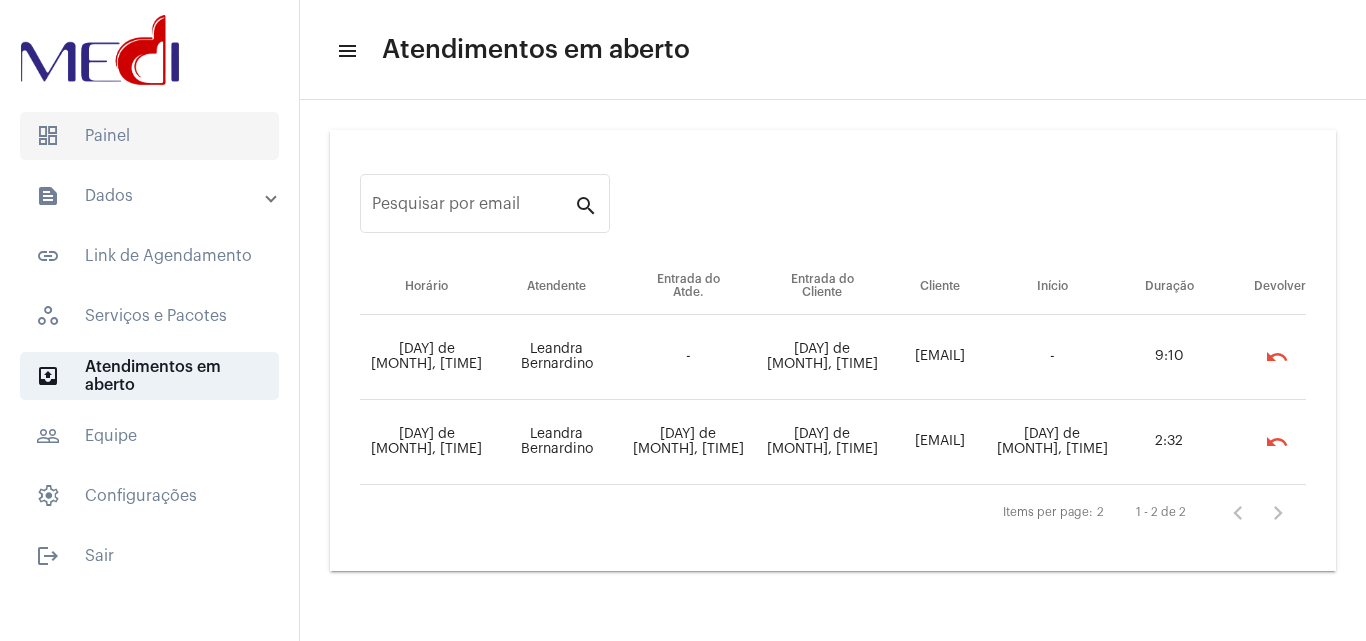click on "dashboard   Painel" 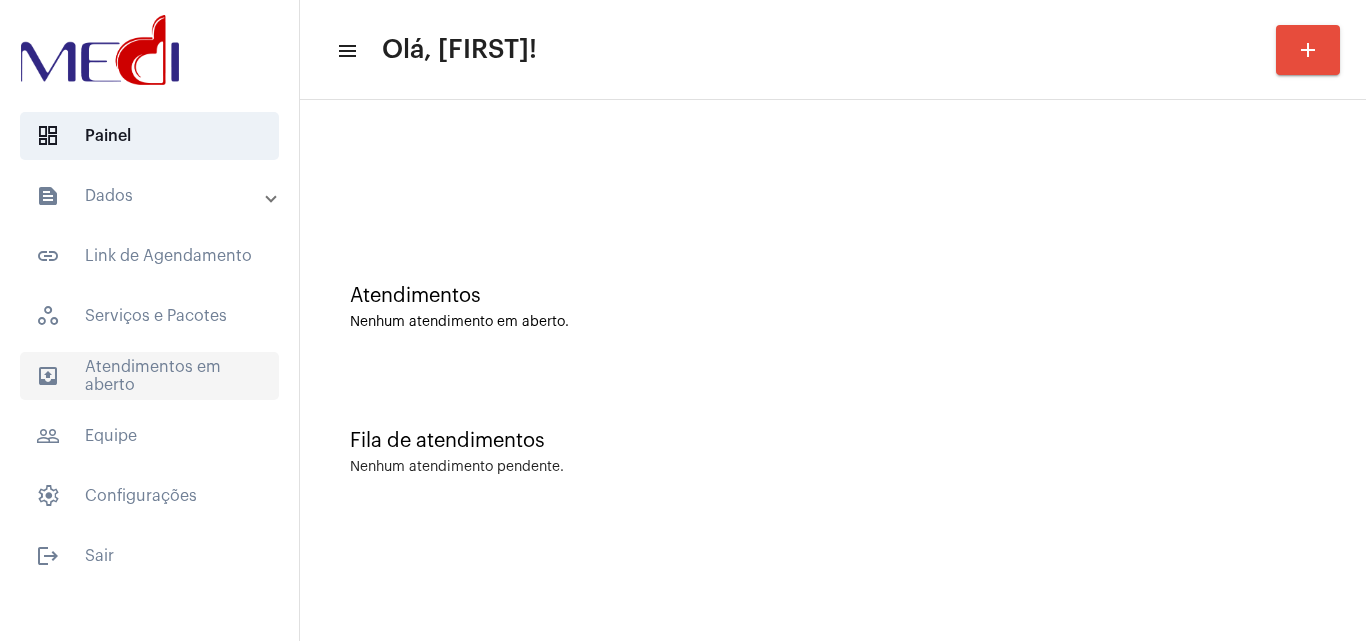 click on "outbox_outline  Atendimentos em aberto" 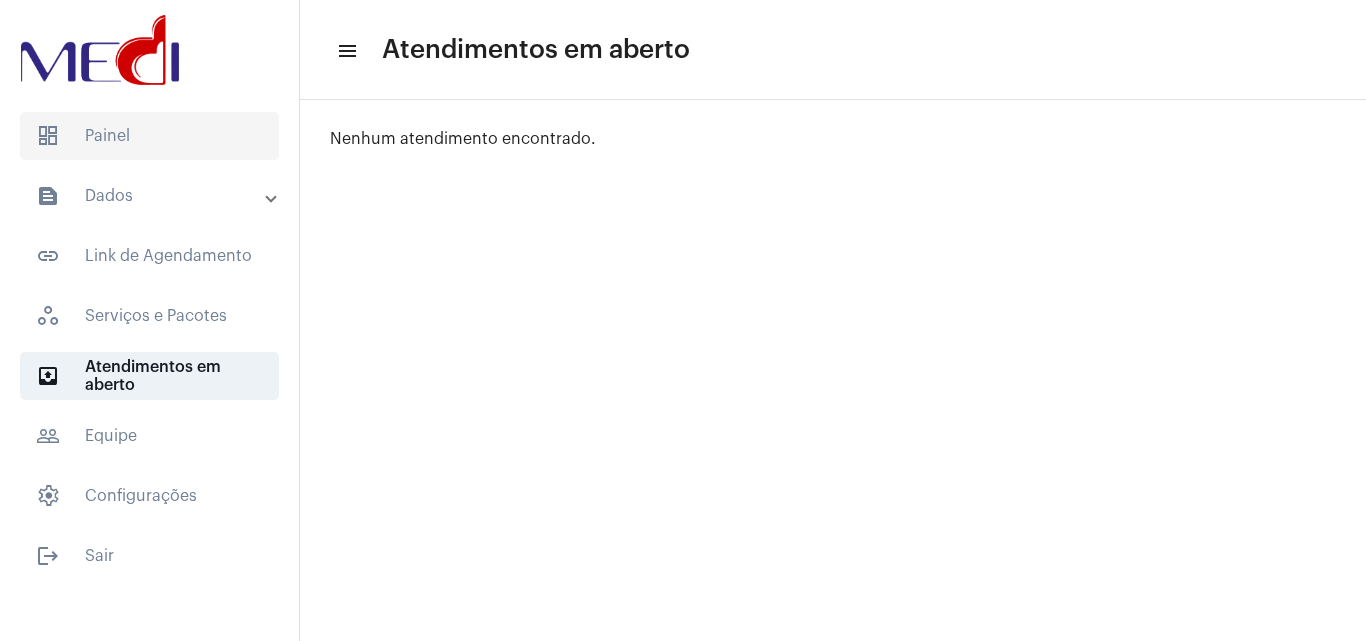 click on "dashboard   Painel" 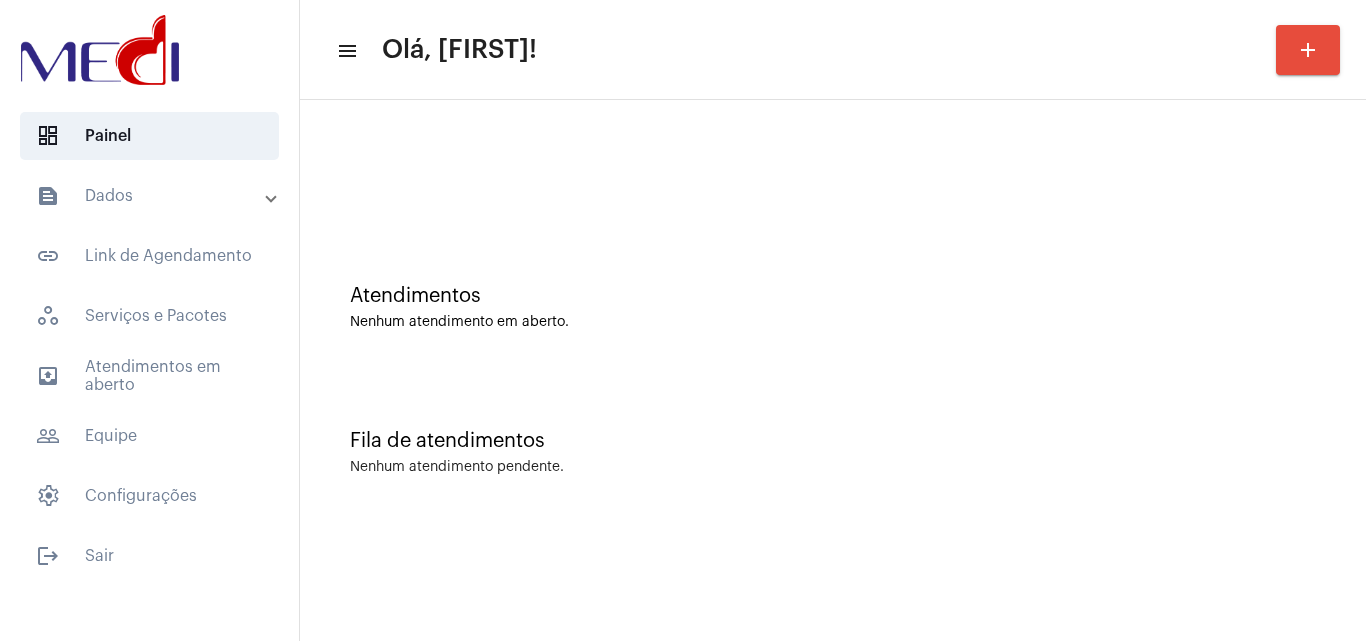 click on "text_snippet_outlined  Dados" at bounding box center (151, 196) 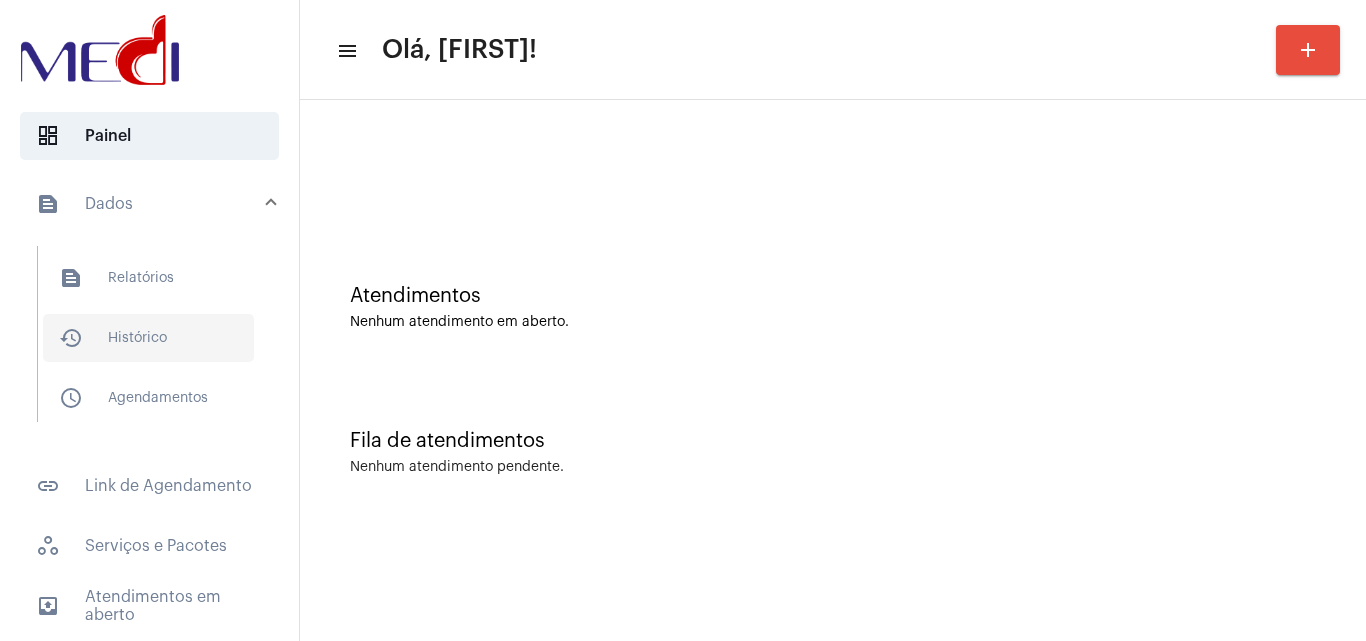 click on "history_outlined  Histórico" at bounding box center (148, 338) 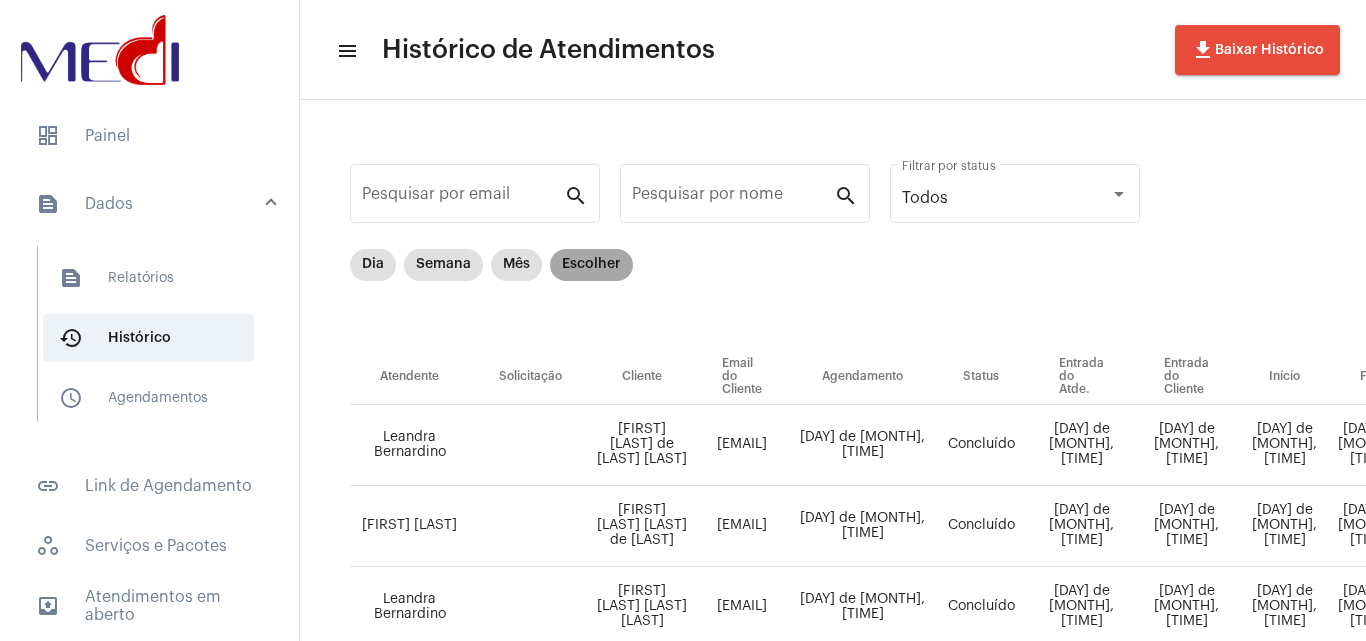 click on "Escolher" at bounding box center [591, 265] 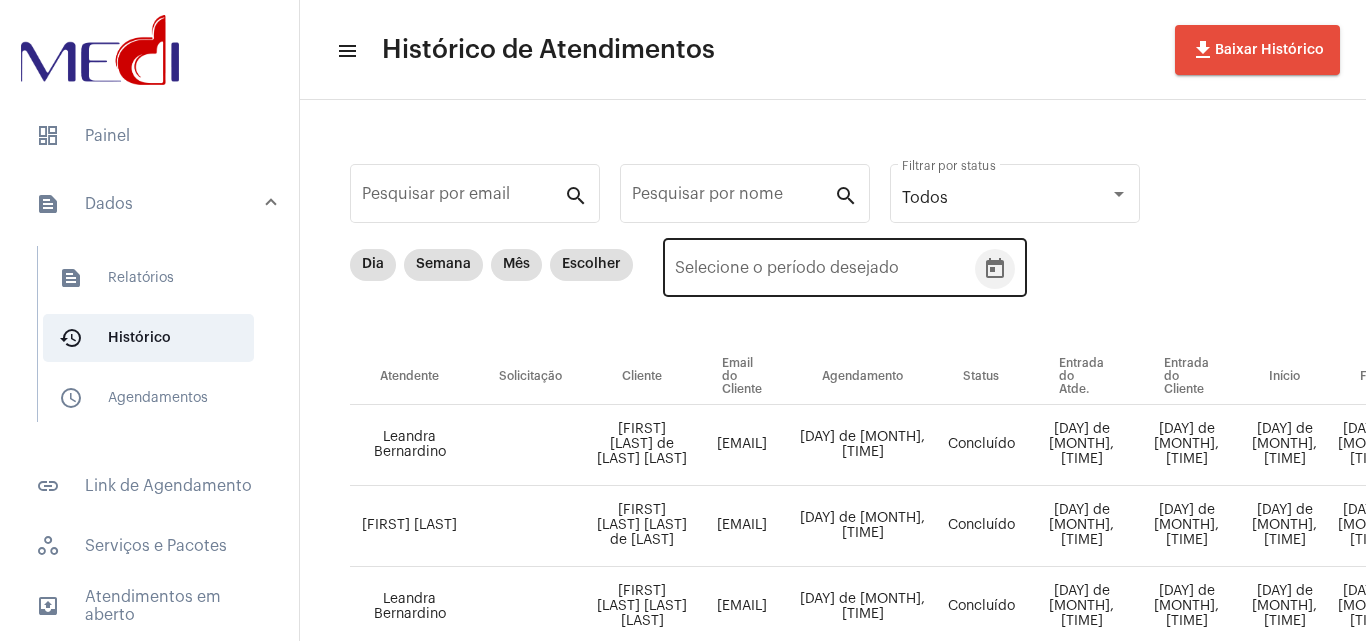 click 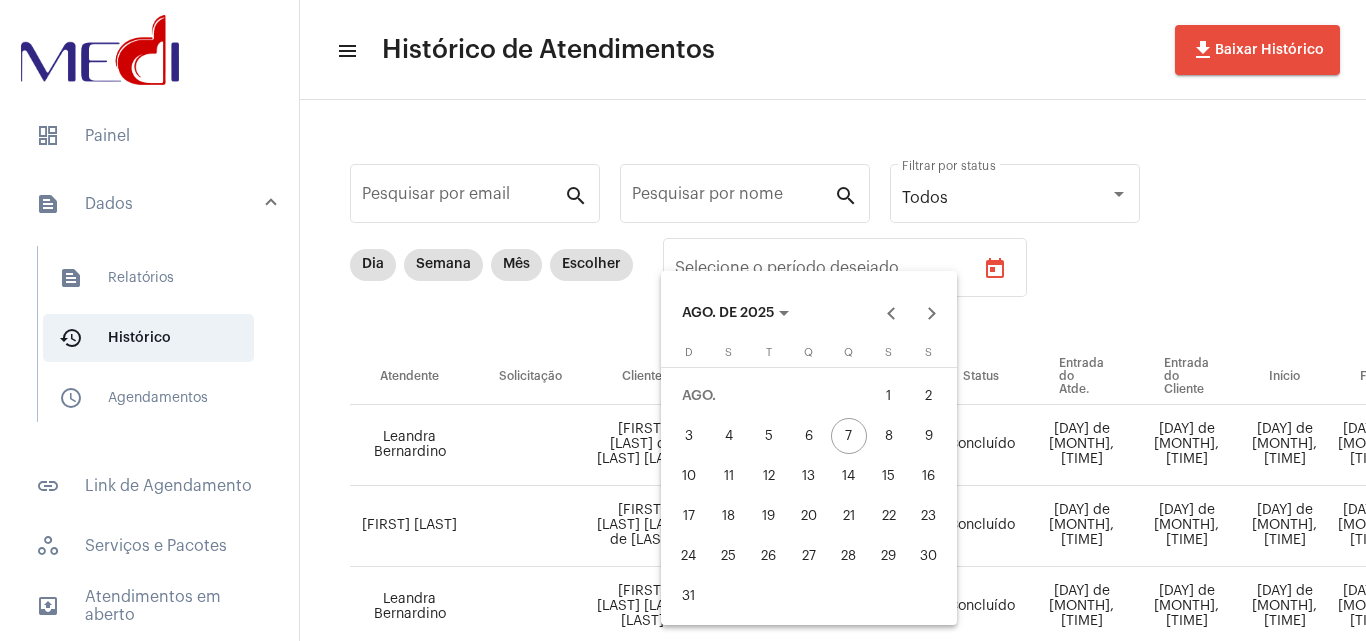 click on "6" at bounding box center [809, 436] 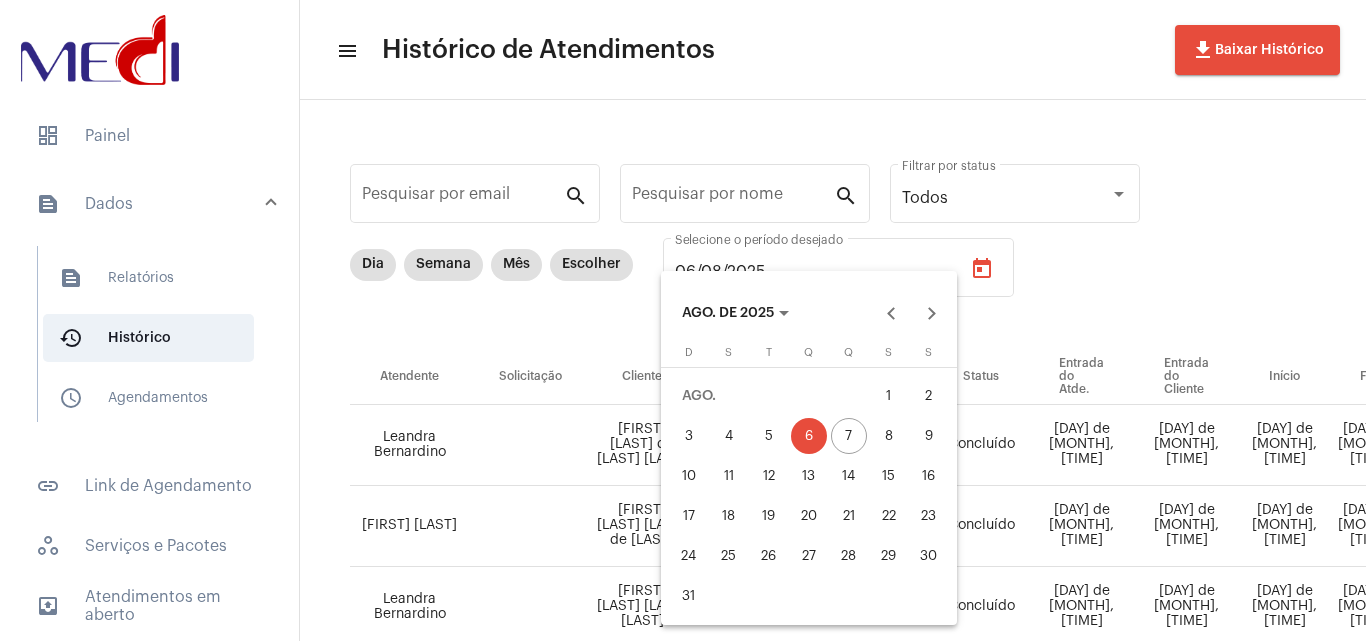click on "6" at bounding box center (809, 436) 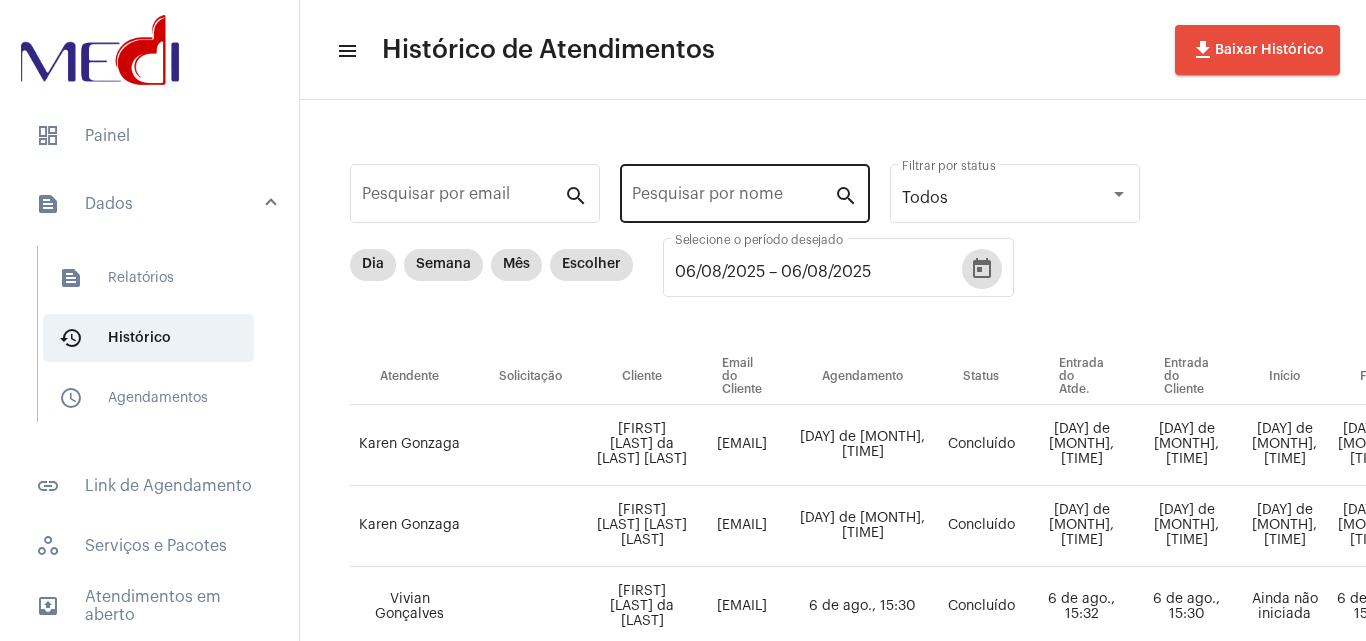 click on "Pesquisar por nome" 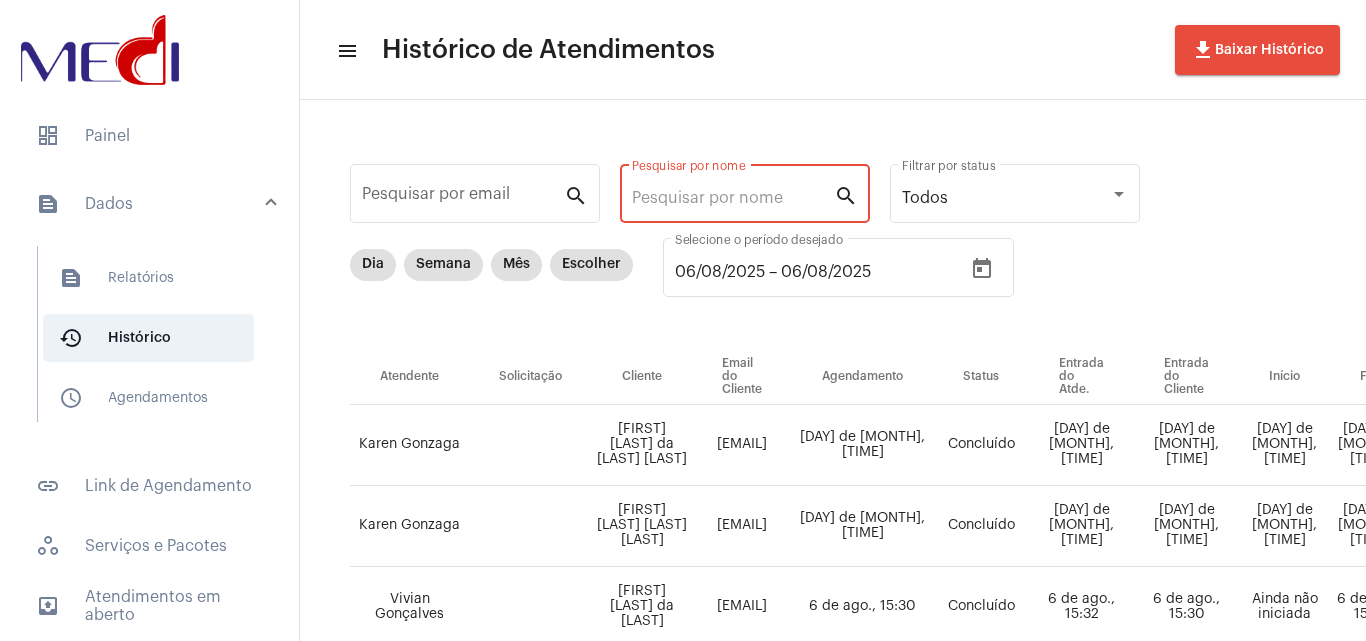 paste on "[FIRST] [LAST] [LAST]" 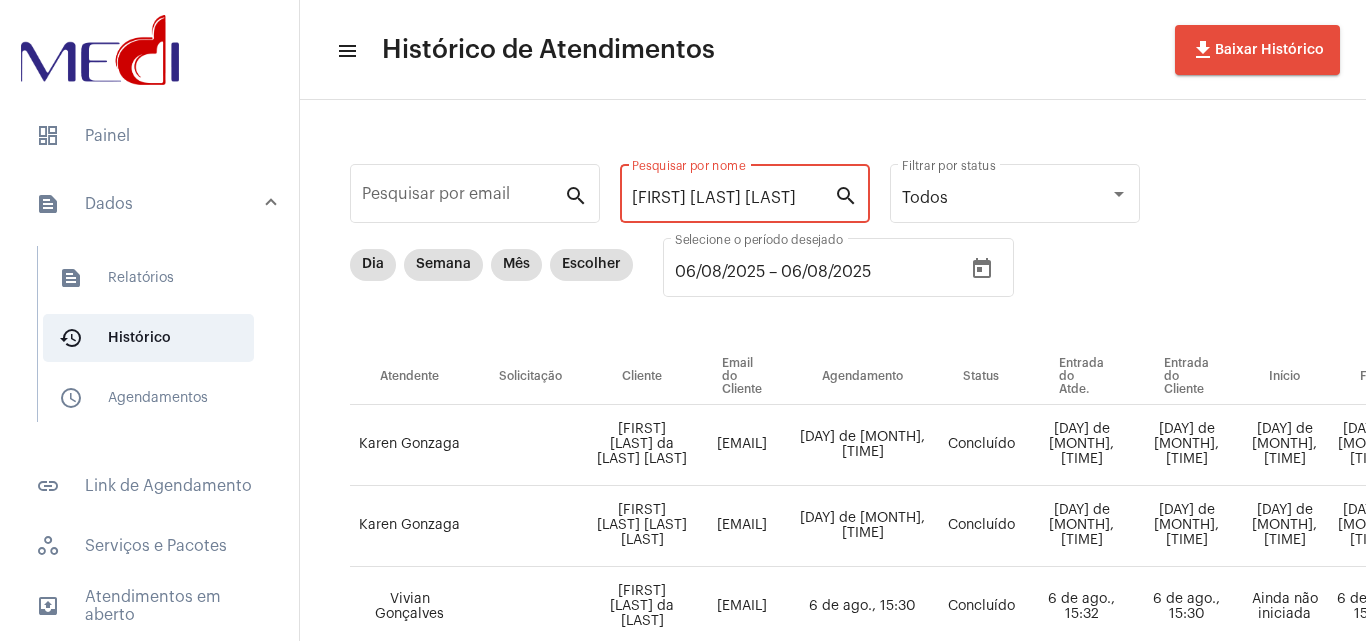 scroll, scrollTop: 0, scrollLeft: 38, axis: horizontal 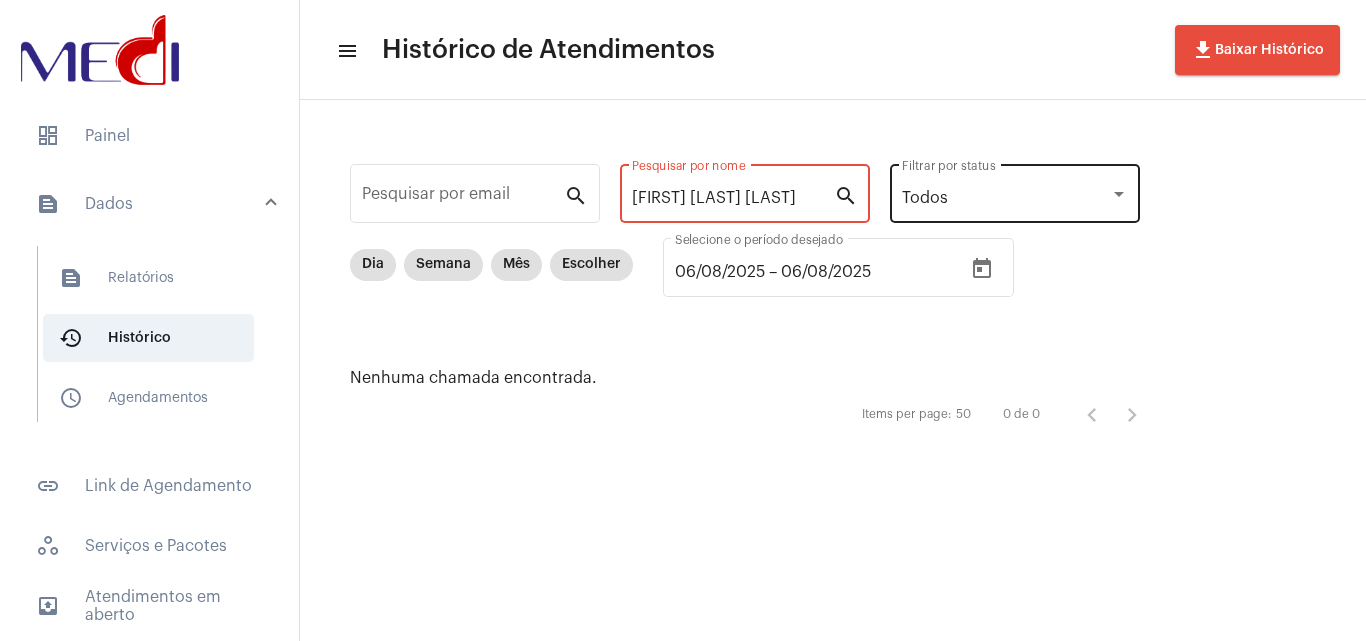 drag, startPoint x: 665, startPoint y: 190, endPoint x: 1079, endPoint y: 221, distance: 415.159 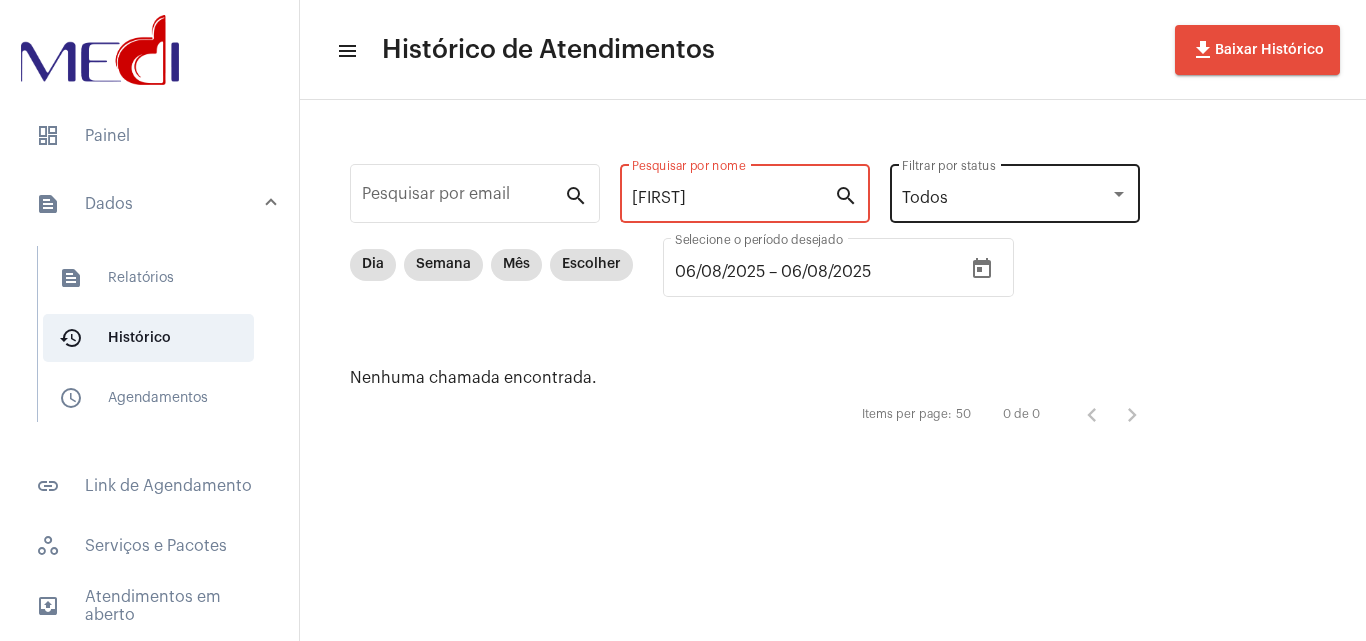 scroll, scrollTop: 0, scrollLeft: 0, axis: both 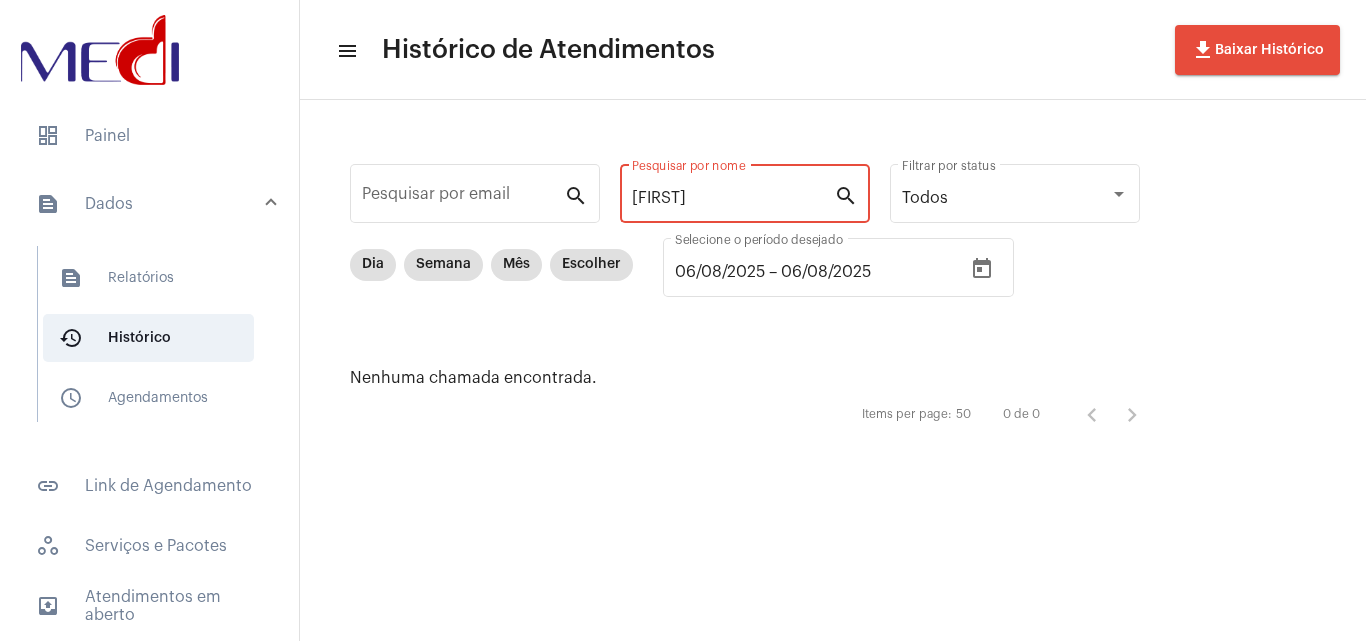 drag, startPoint x: 705, startPoint y: 197, endPoint x: 612, endPoint y: 192, distance: 93.13431 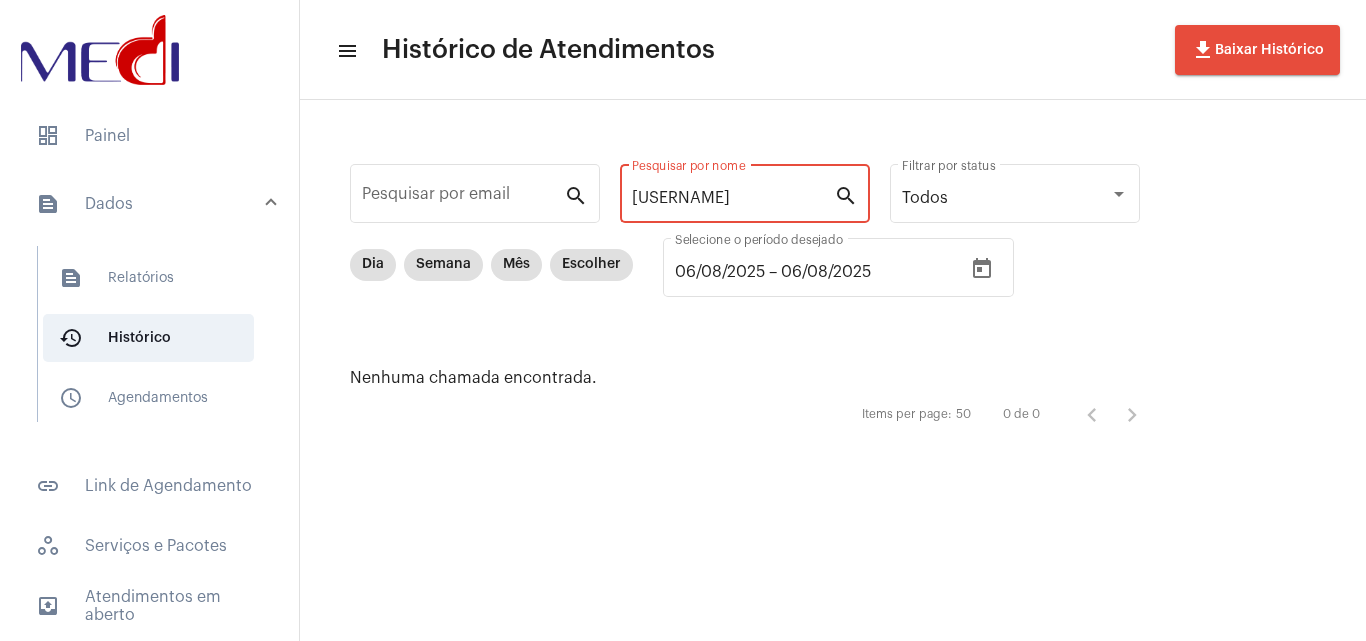 type on "[USERNAME]" 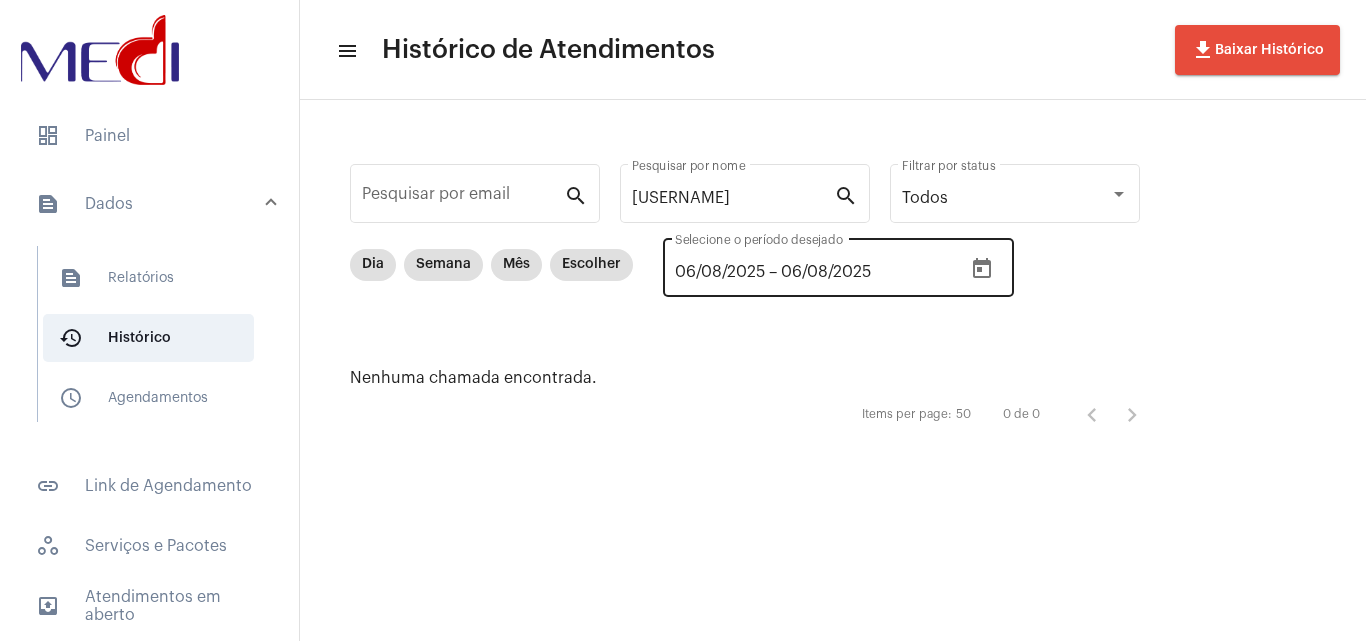 drag, startPoint x: 1271, startPoint y: 265, endPoint x: 987, endPoint y: 272, distance: 284.08624 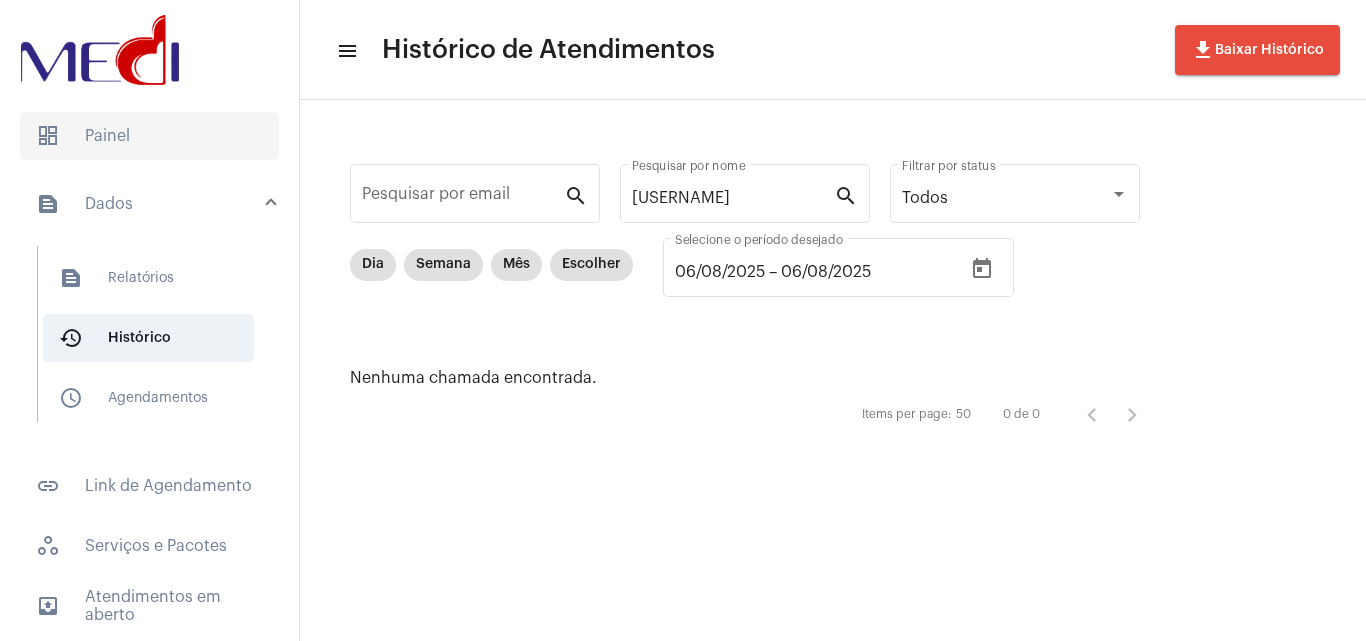click on "dashboard   Painel" 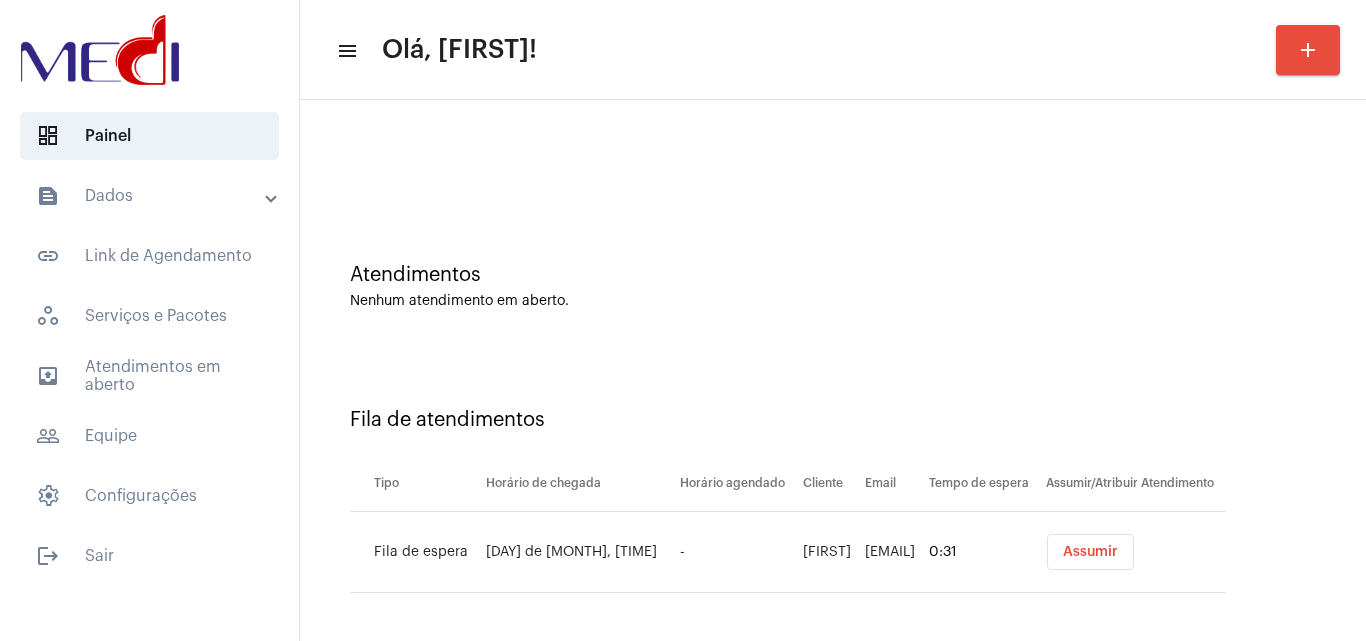 scroll, scrollTop: 27, scrollLeft: 0, axis: vertical 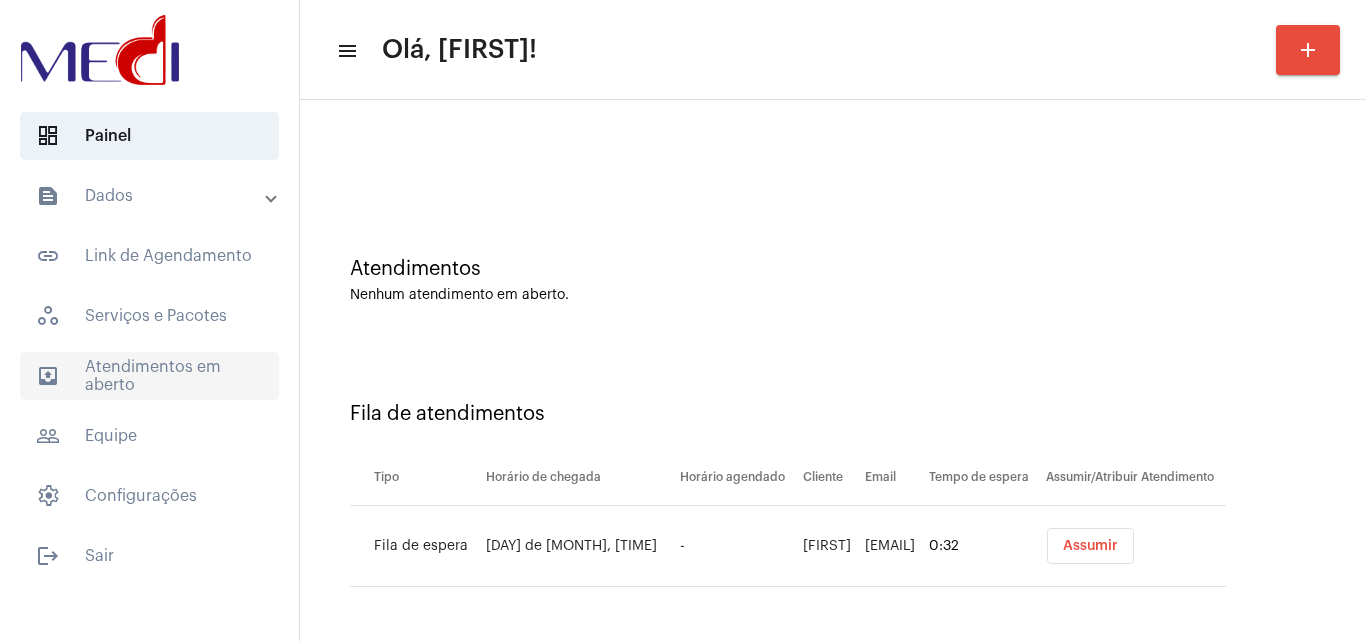 click on "outbox_outline  Atendimentos em aberto" 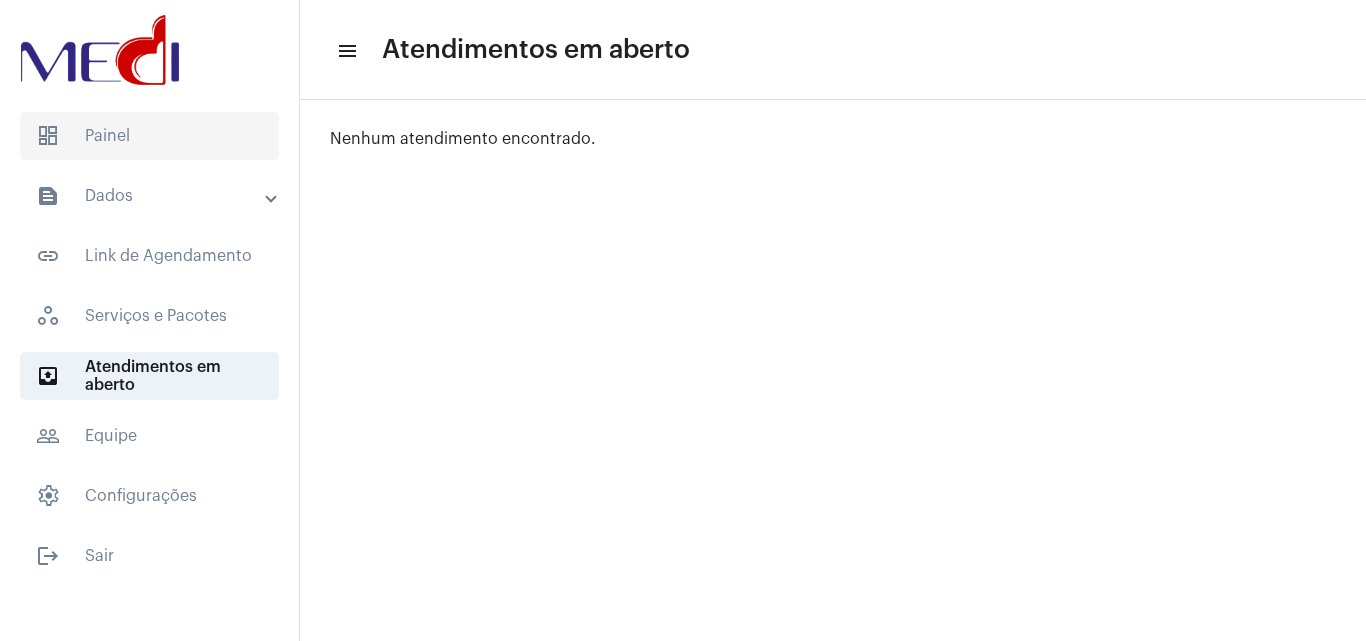 drag, startPoint x: 170, startPoint y: 133, endPoint x: 193, endPoint y: 136, distance: 23.194826 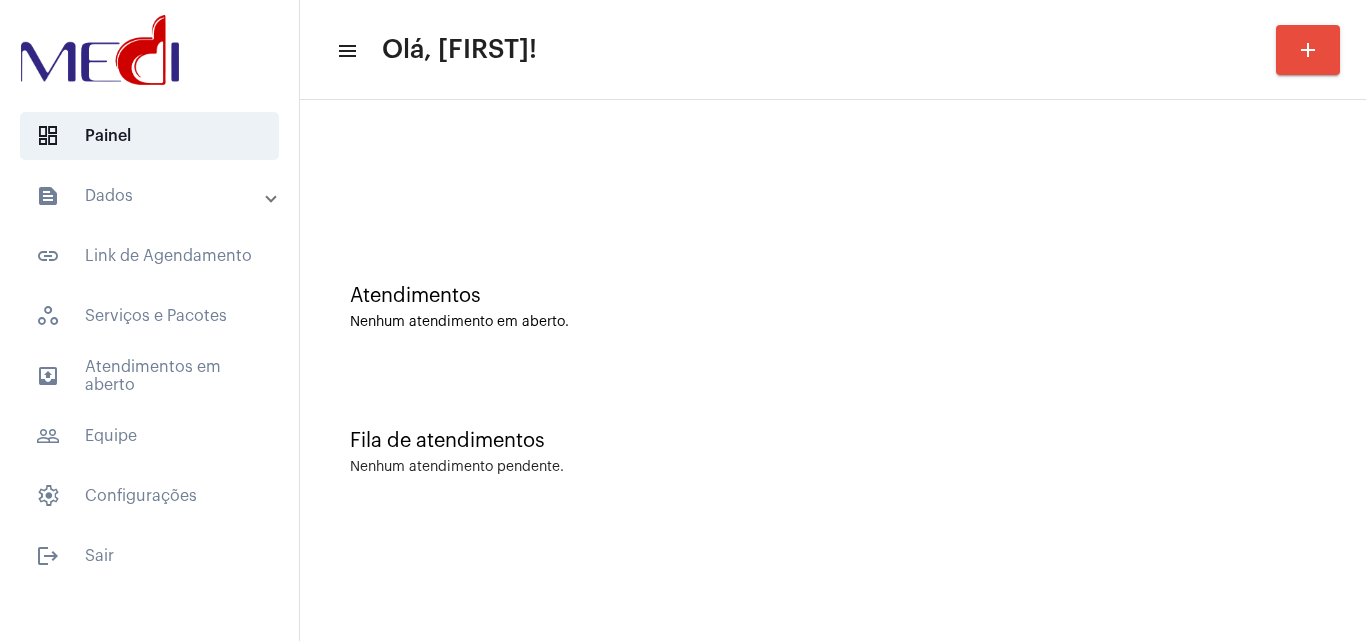 scroll, scrollTop: 0, scrollLeft: 0, axis: both 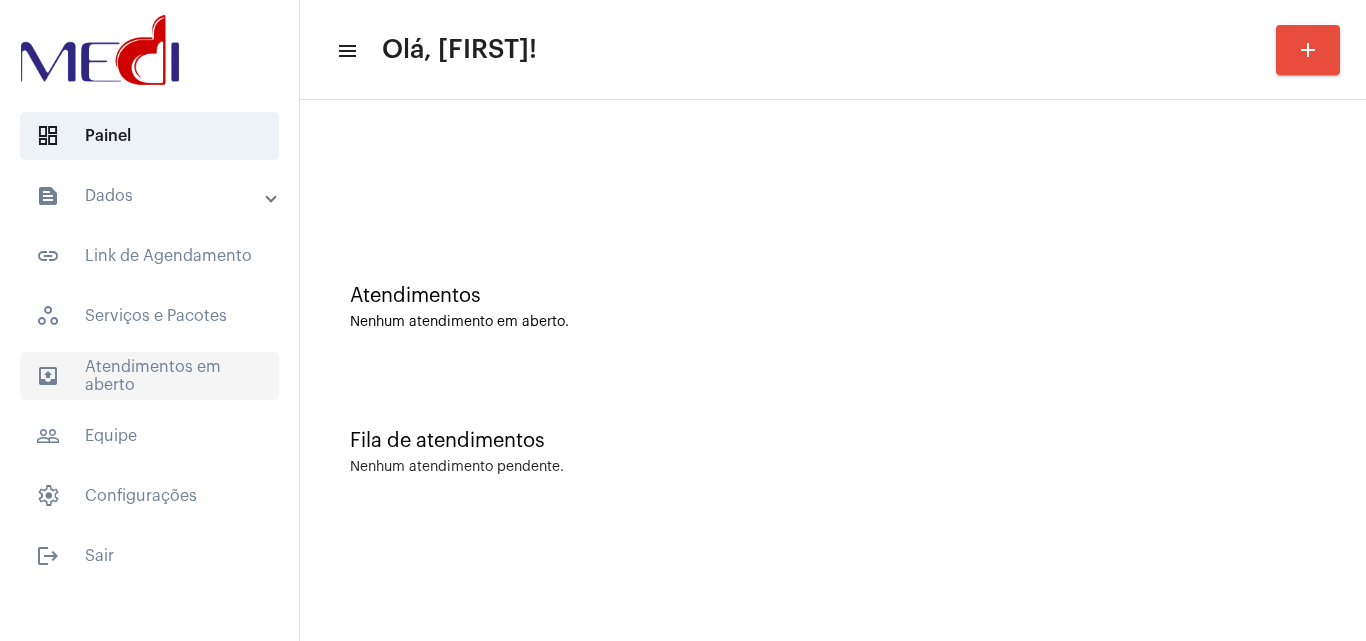 click on "outbox_outline  Atendimentos em aberto" 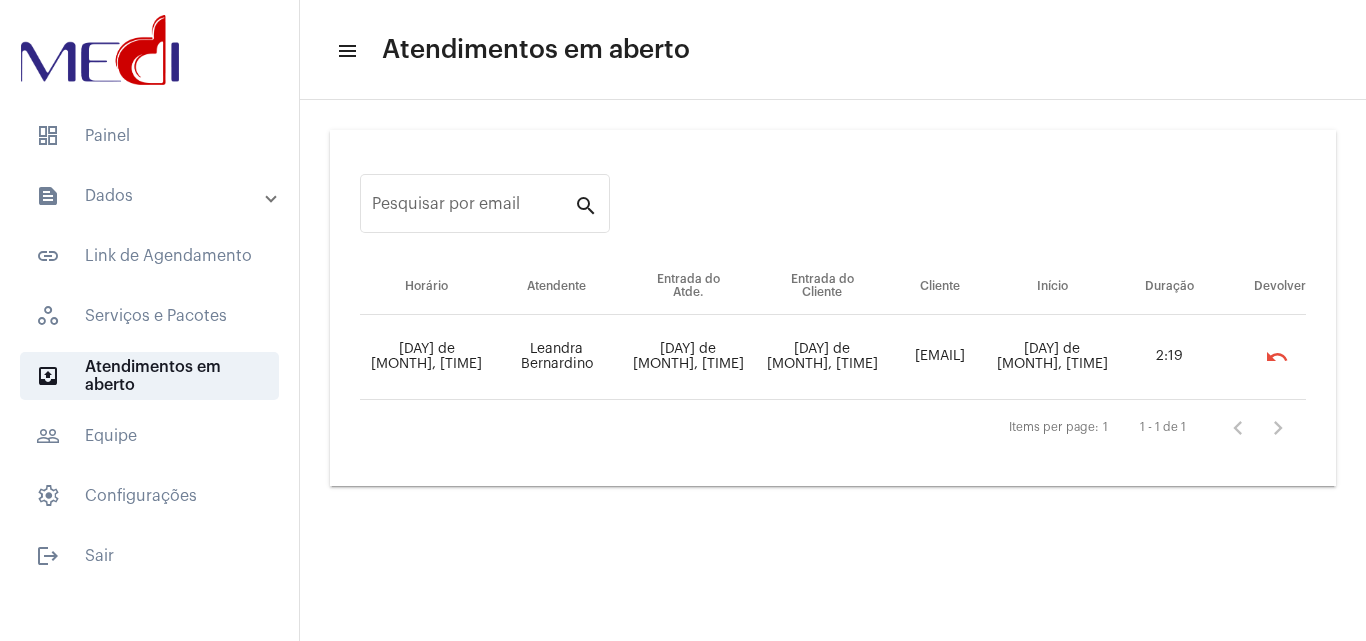 drag, startPoint x: 184, startPoint y: 147, endPoint x: 203, endPoint y: 162, distance: 24.207438 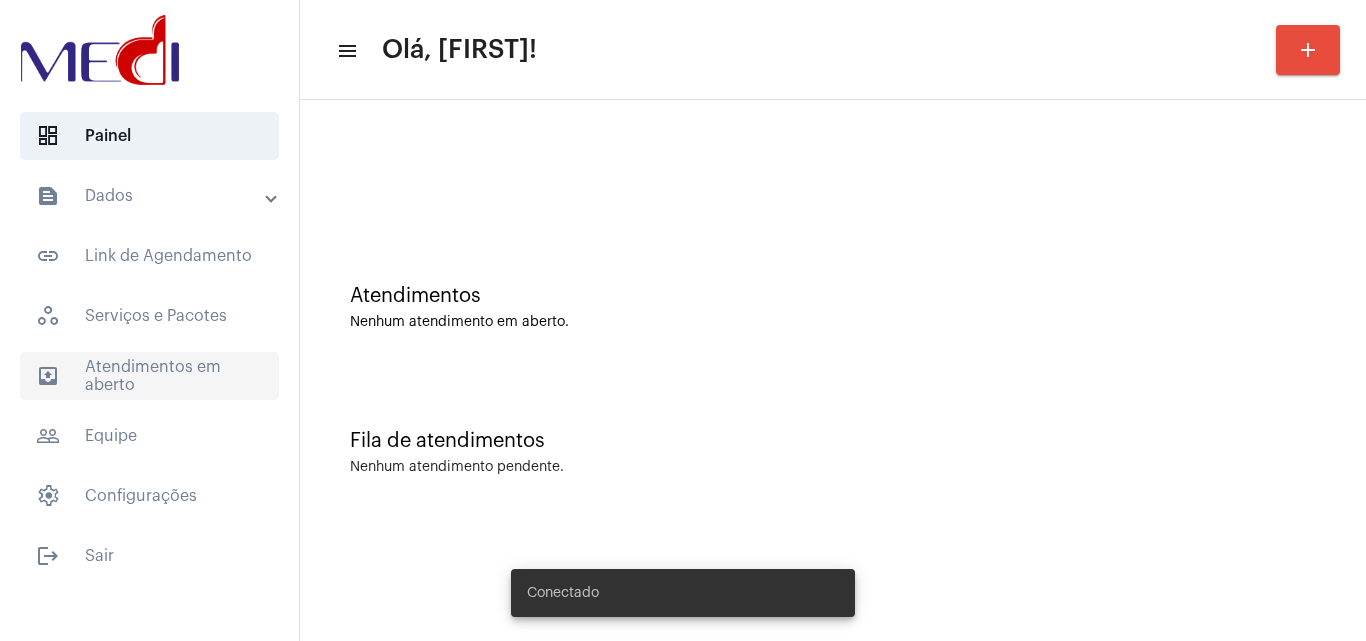 scroll, scrollTop: 0, scrollLeft: 0, axis: both 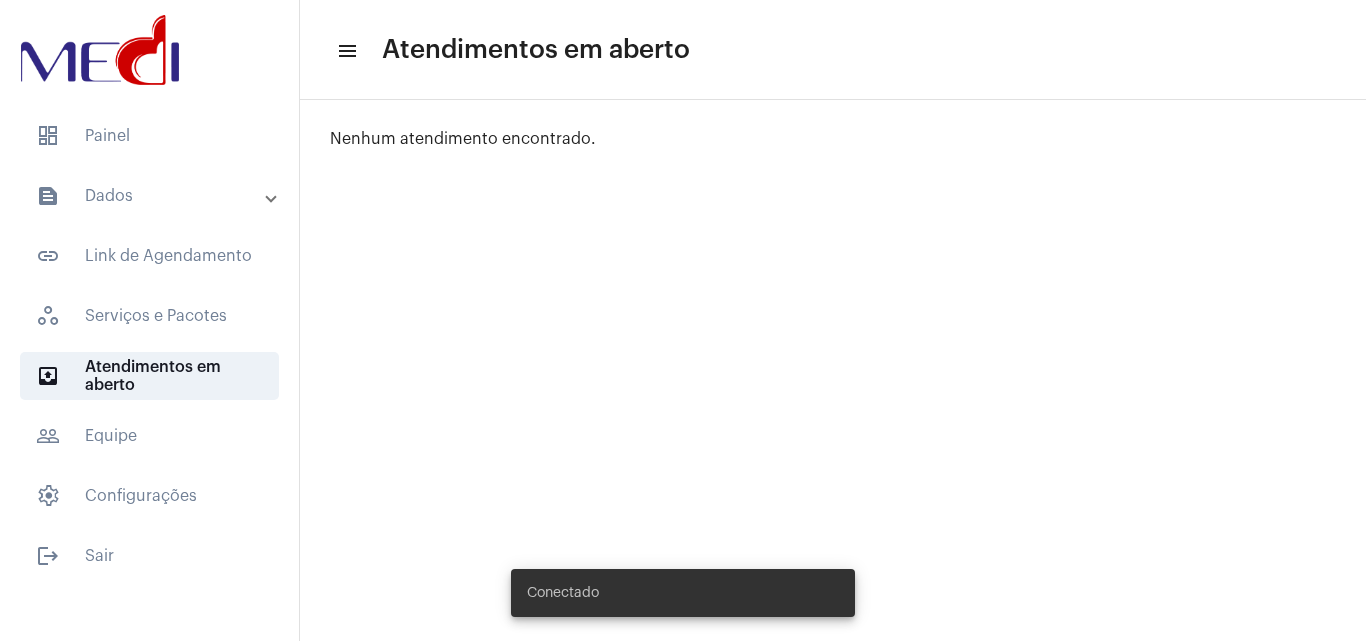 drag, startPoint x: 157, startPoint y: 128, endPoint x: 606, endPoint y: 148, distance: 449.44522 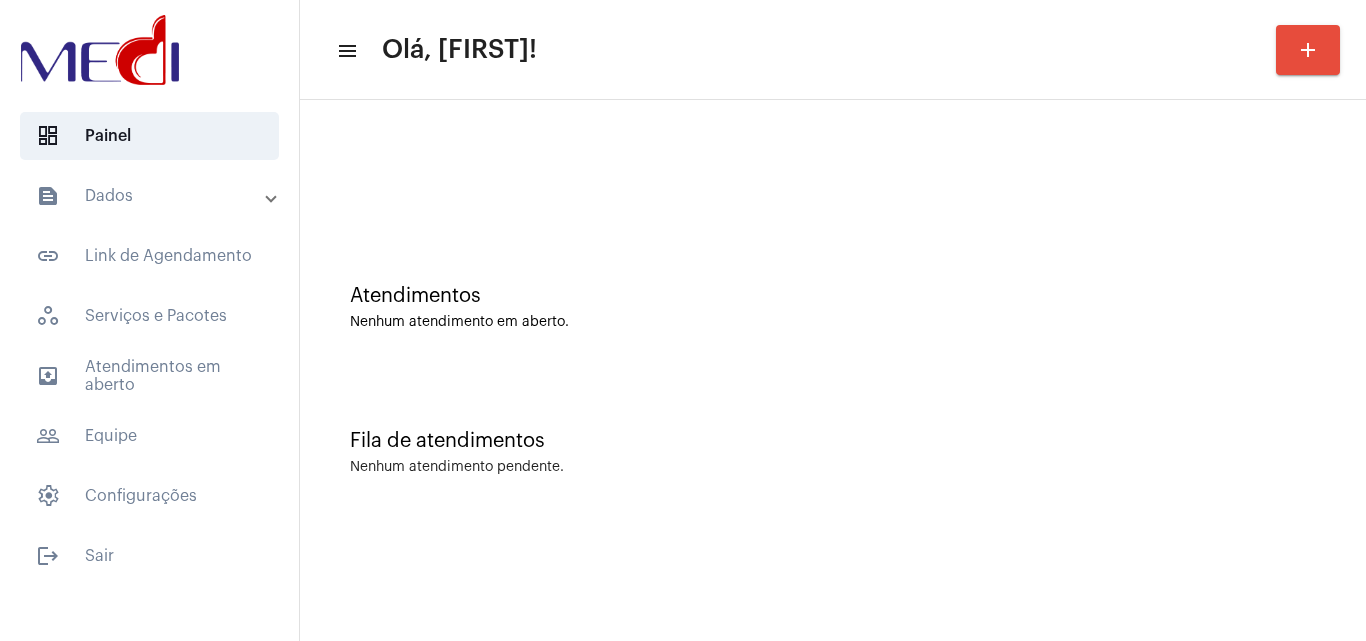 drag, startPoint x: 1298, startPoint y: 353, endPoint x: 734, endPoint y: 173, distance: 592.02704 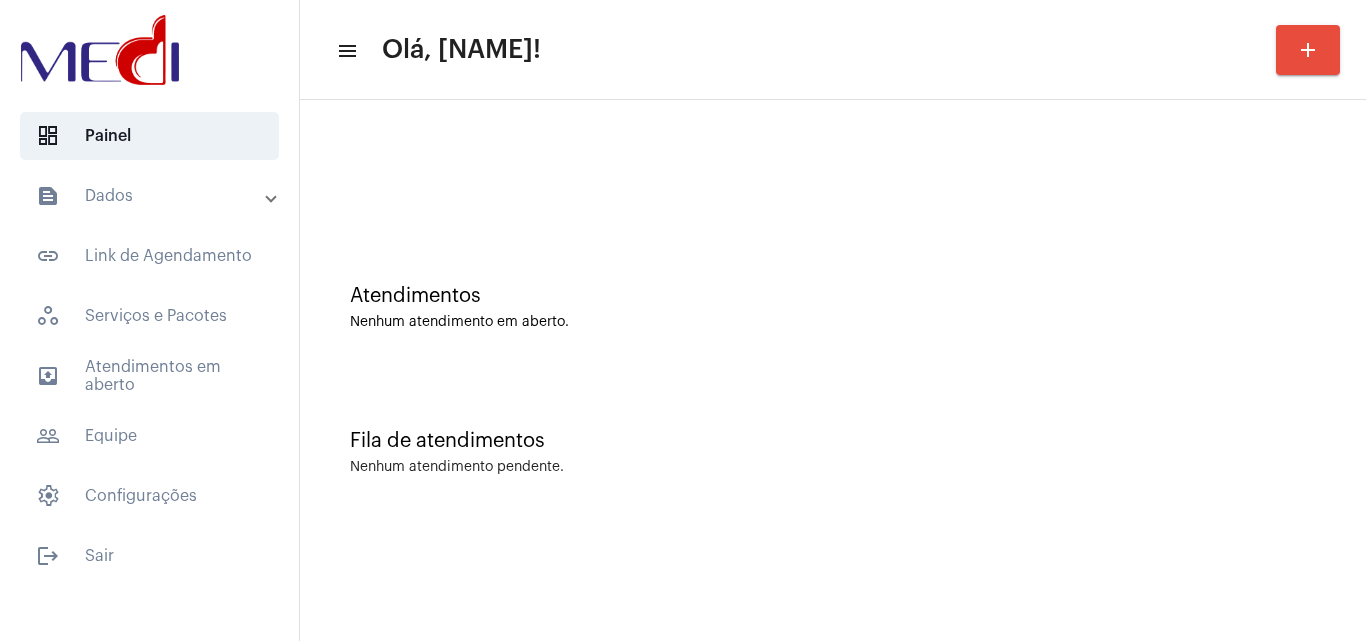 scroll, scrollTop: 0, scrollLeft: 0, axis: both 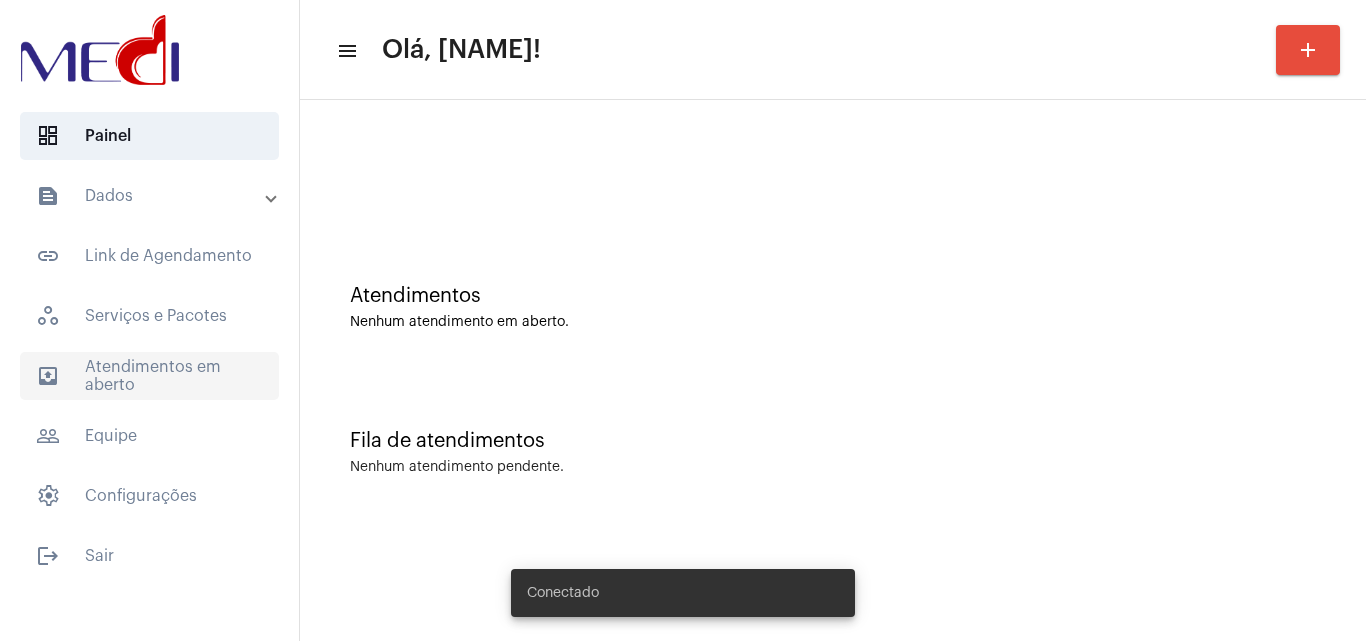 click on "outbox_outline  Atendimentos em aberto" 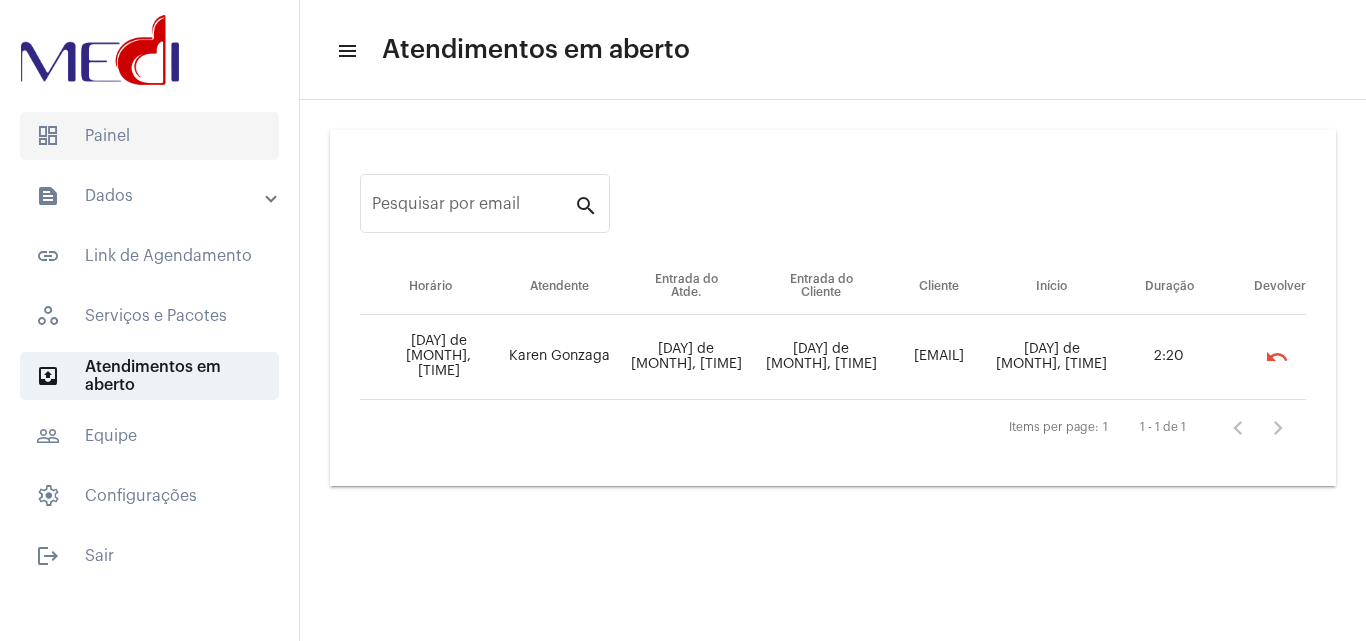 click on "dashboard   Painel" 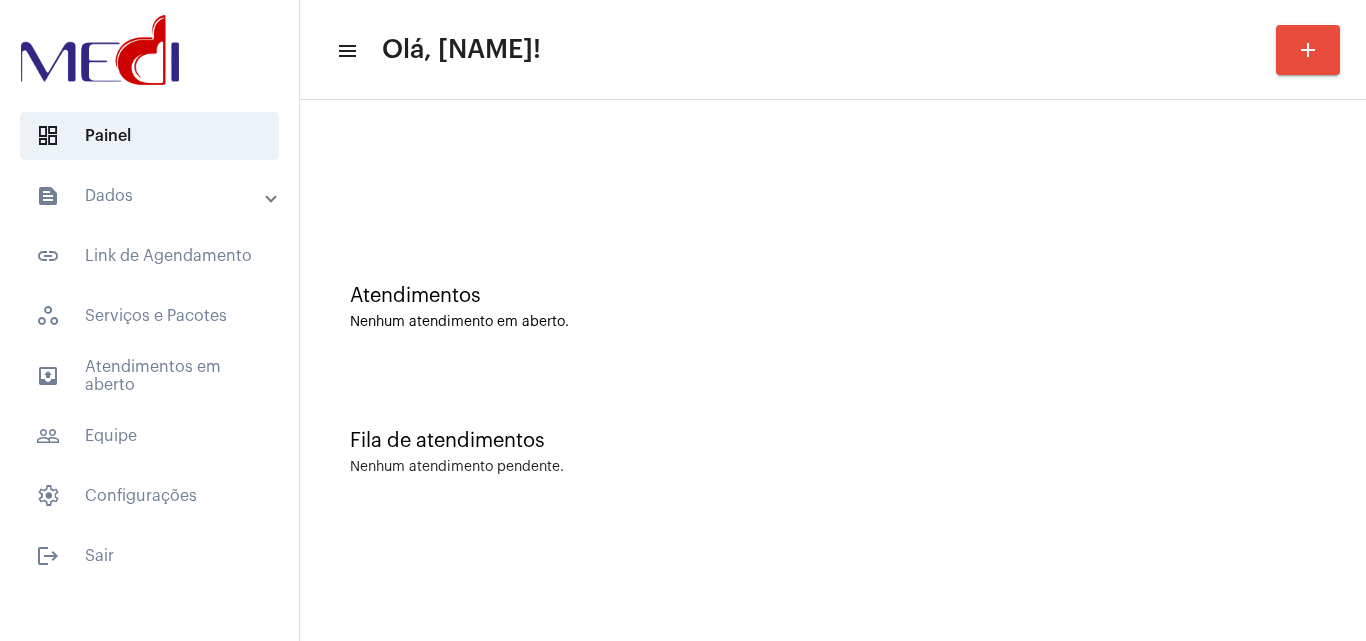 drag, startPoint x: 903, startPoint y: 355, endPoint x: 714, endPoint y: 276, distance: 204.84628 